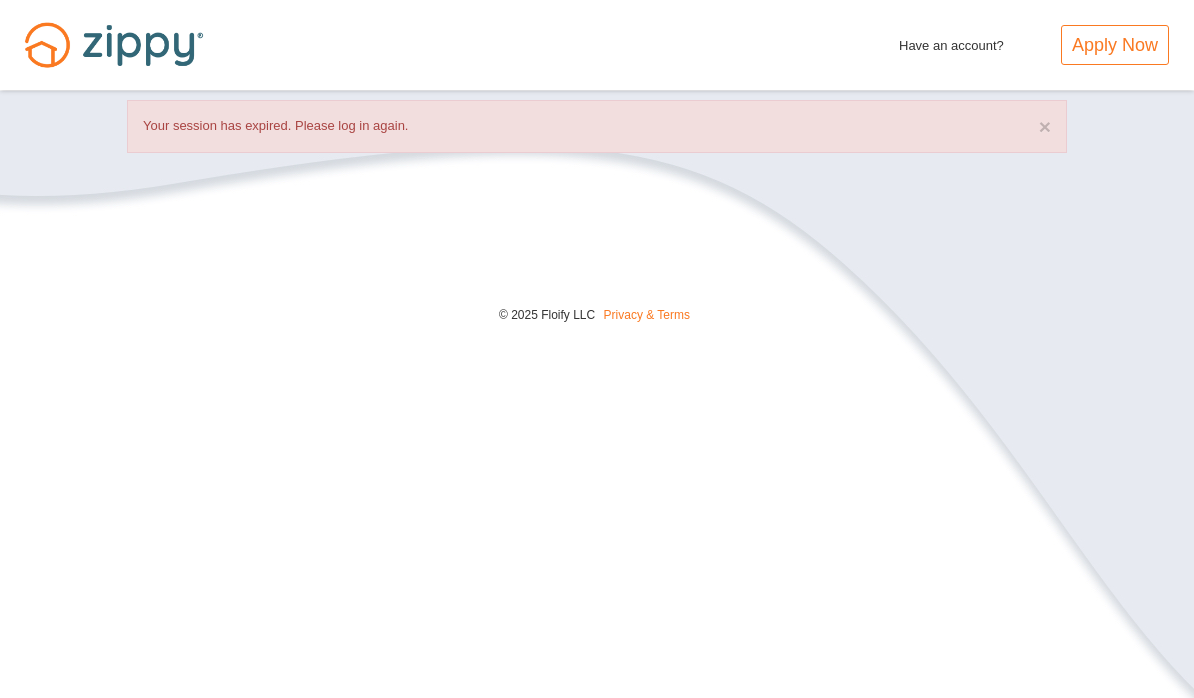 scroll, scrollTop: 0, scrollLeft: 0, axis: both 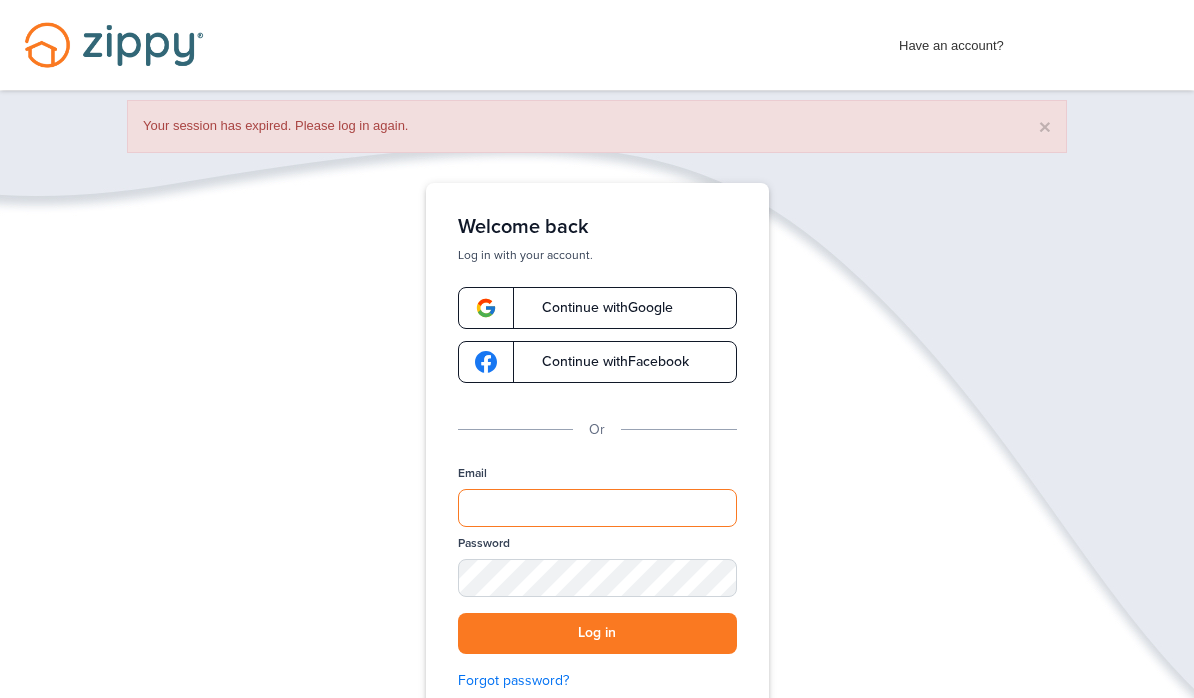 click on "Email" at bounding box center [597, 508] 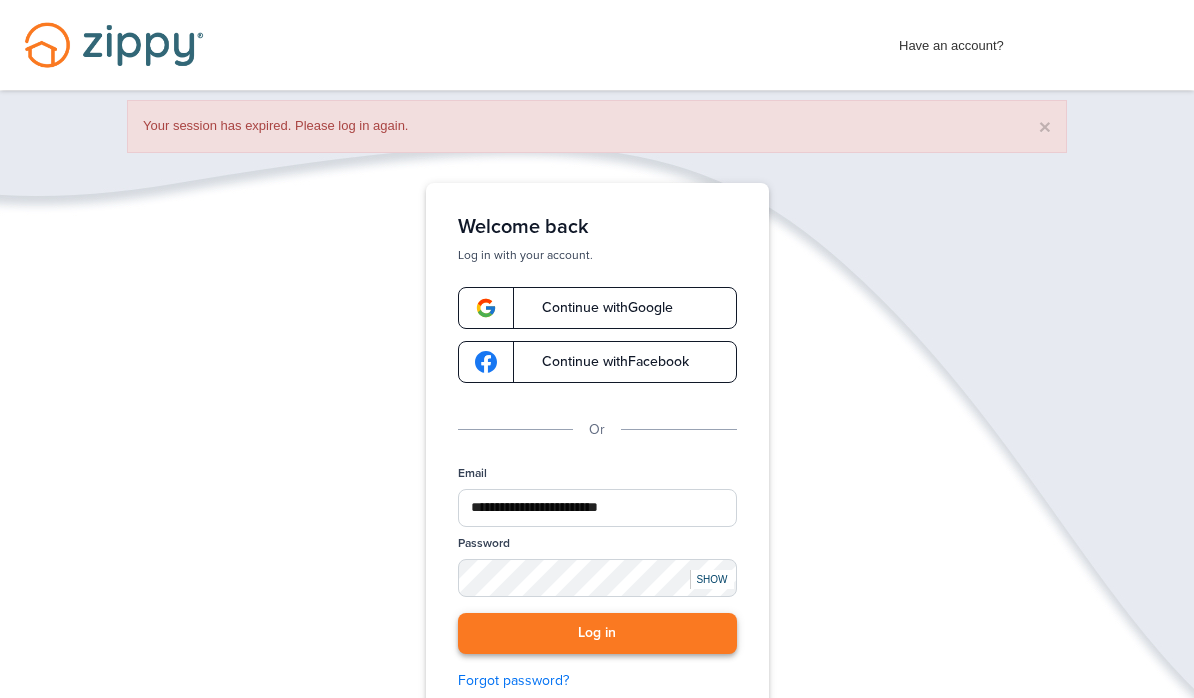 click on "Log in" at bounding box center (597, 633) 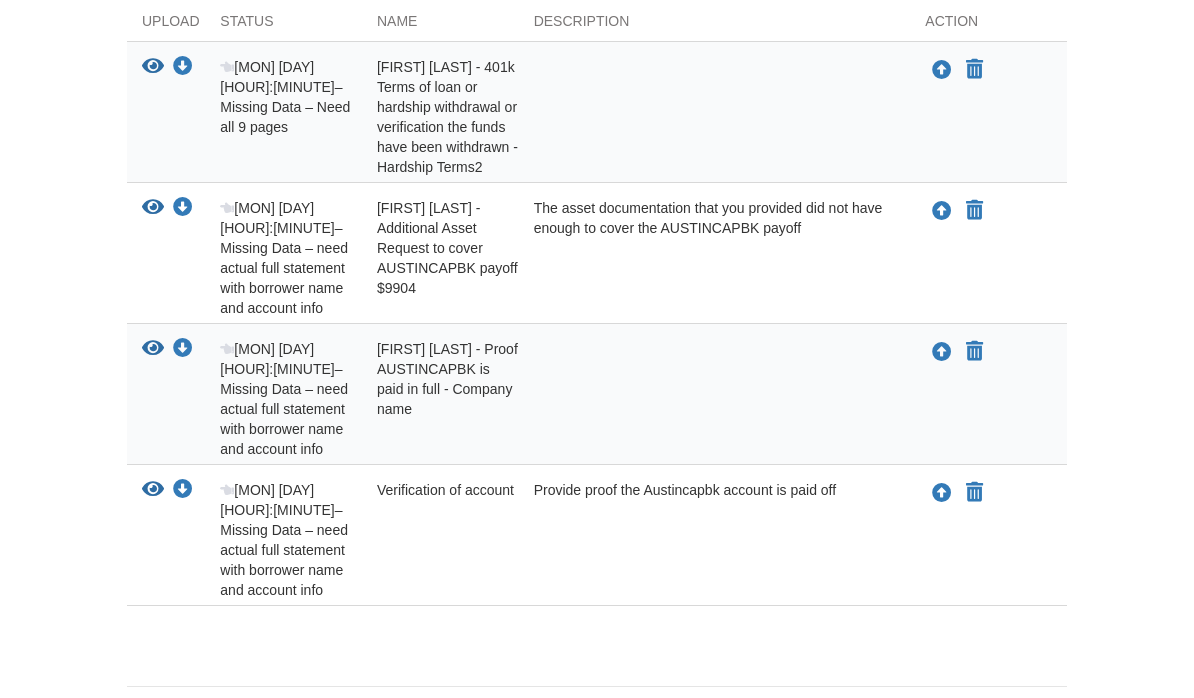 scroll, scrollTop: 486, scrollLeft: 0, axis: vertical 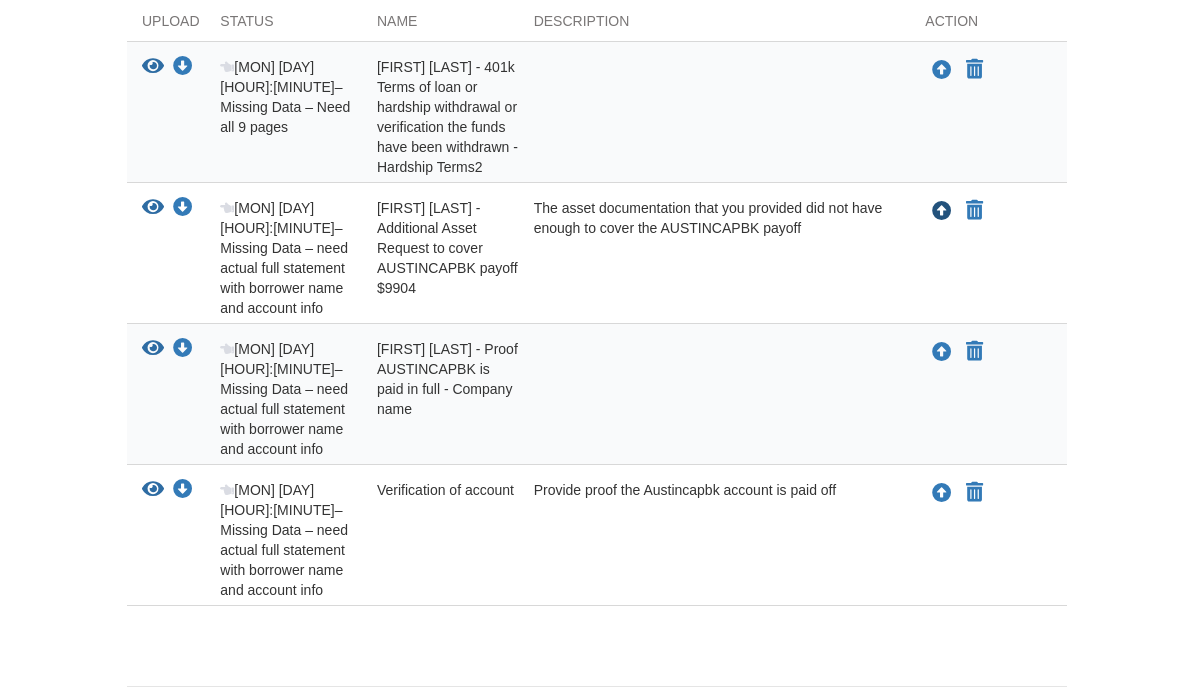 click at bounding box center (942, 212) 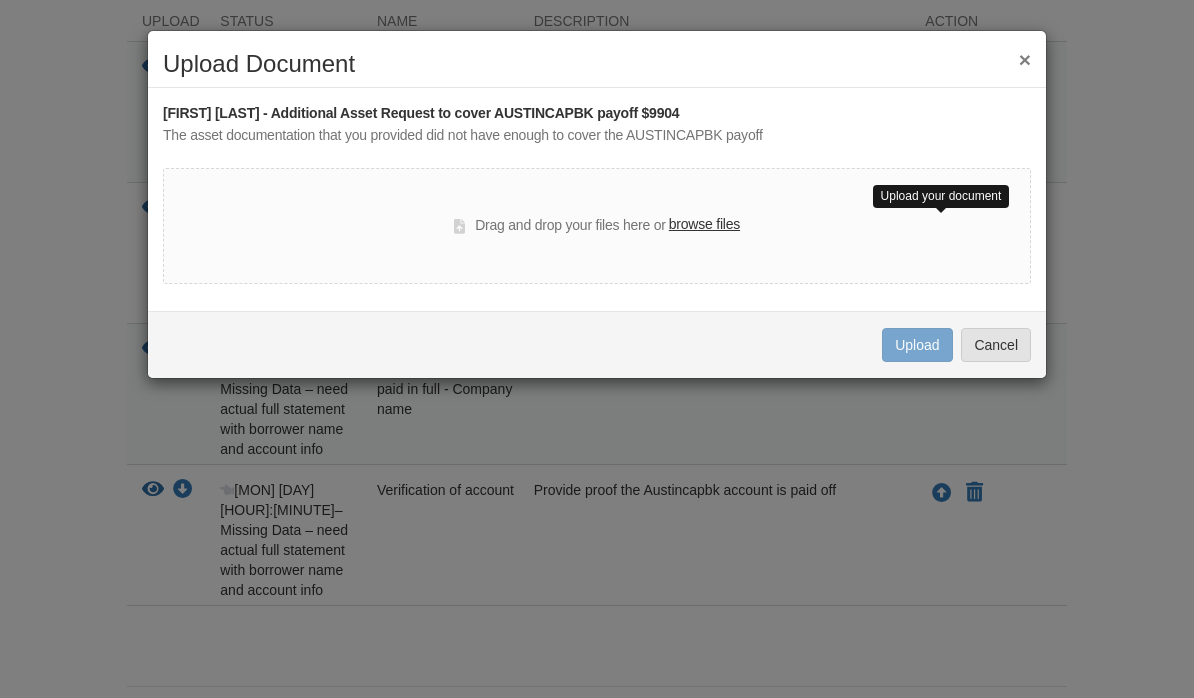click on "browse files" at bounding box center (704, 225) 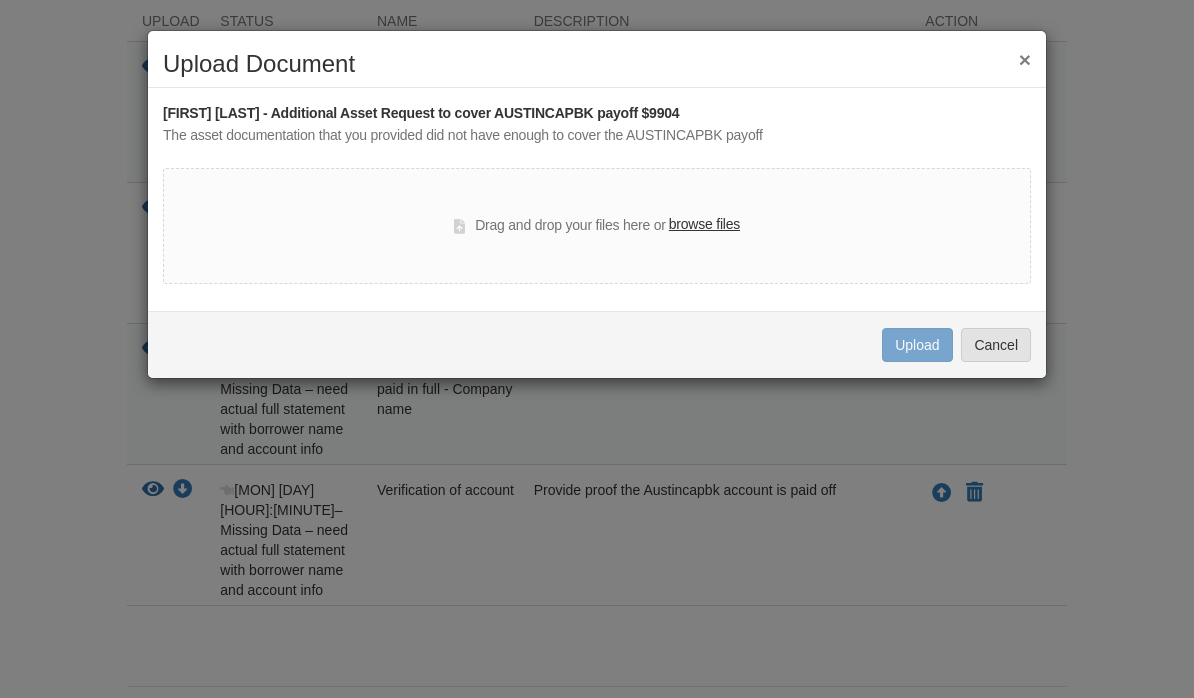 click on "browse files" at bounding box center [704, 225] 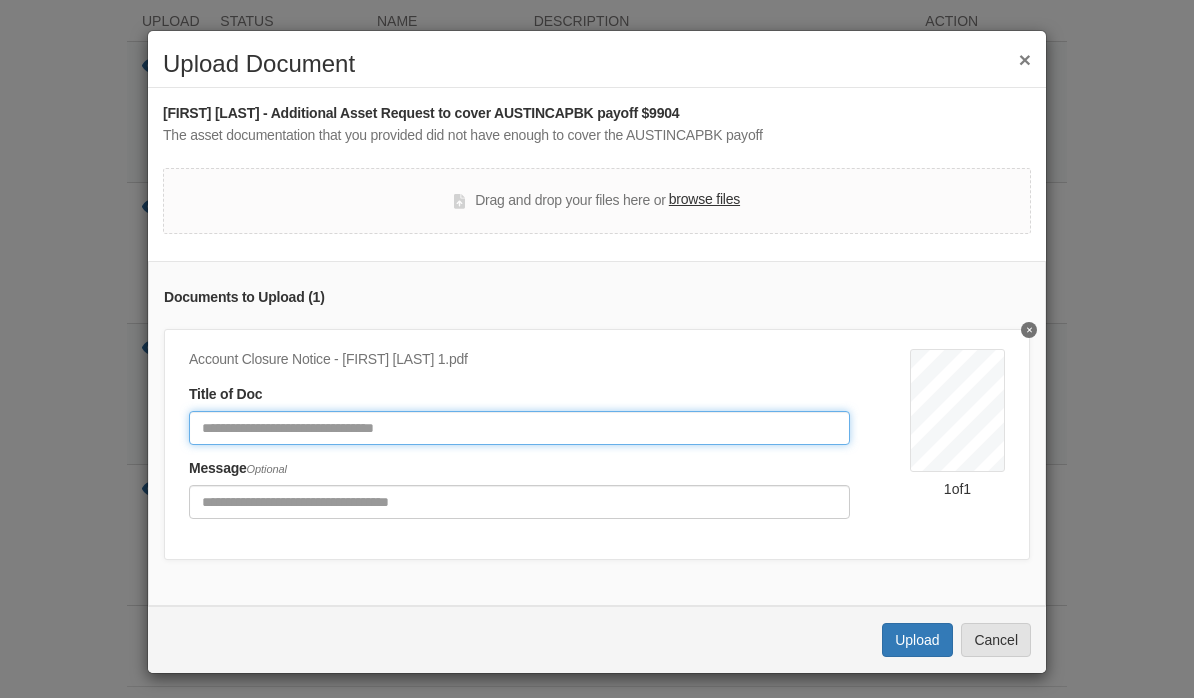 click 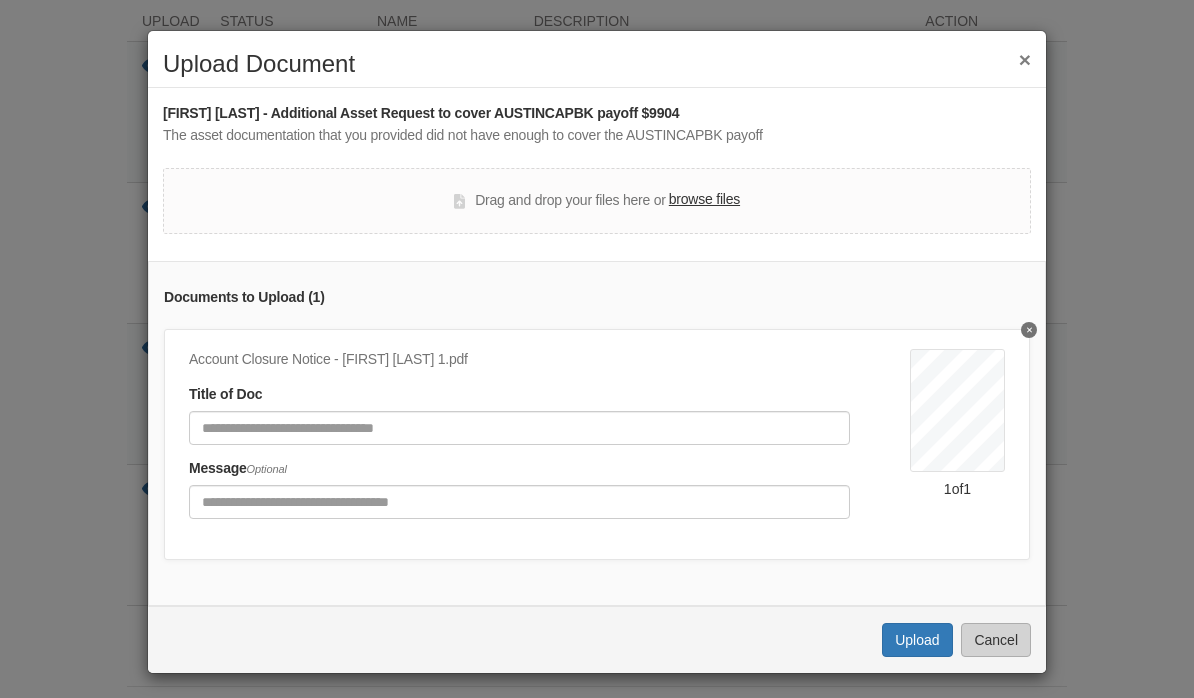 click on "Cancel" at bounding box center (996, 640) 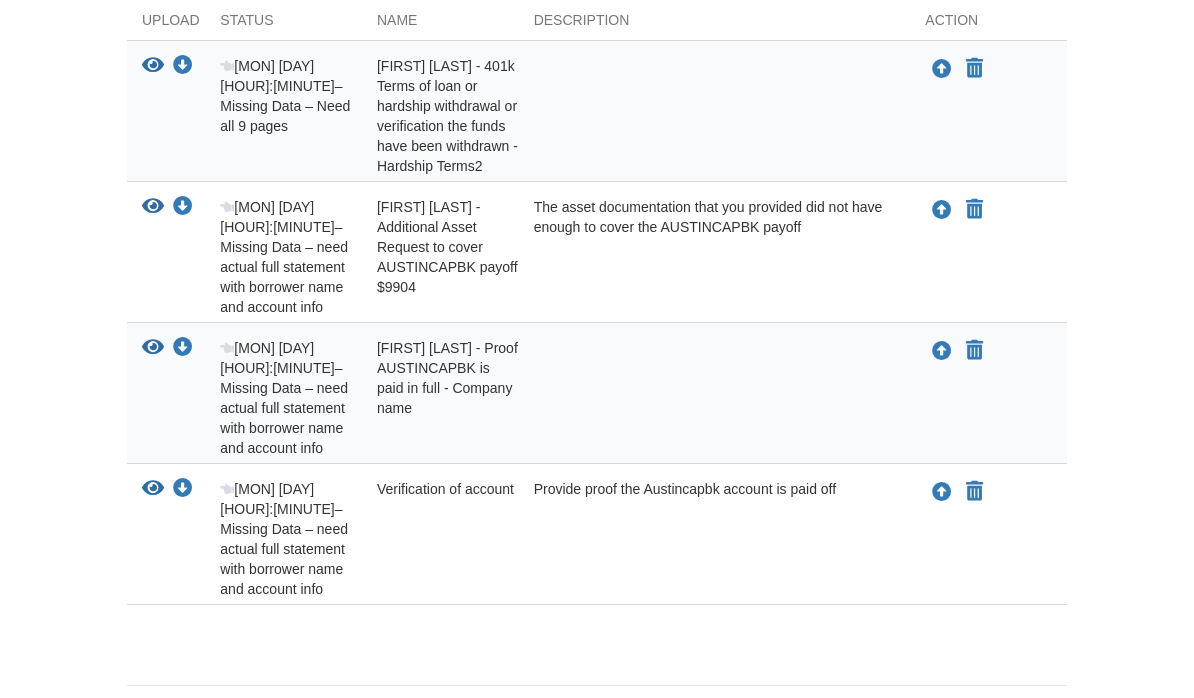 scroll, scrollTop: 486, scrollLeft: 0, axis: vertical 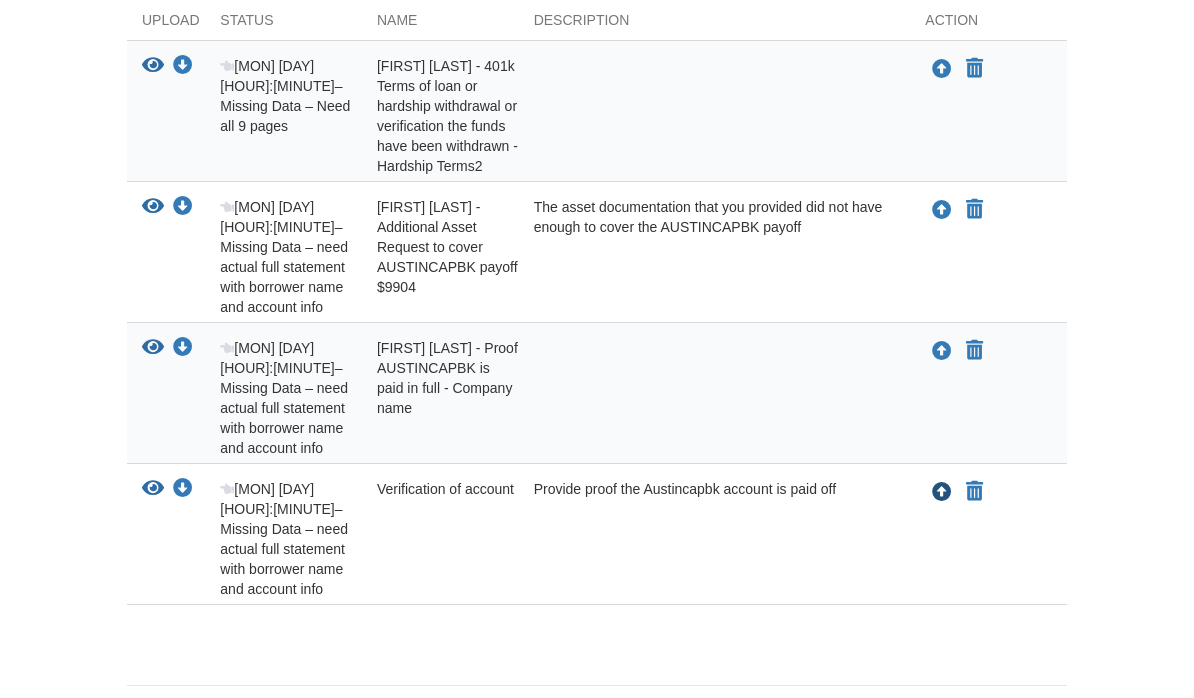 click at bounding box center [942, 494] 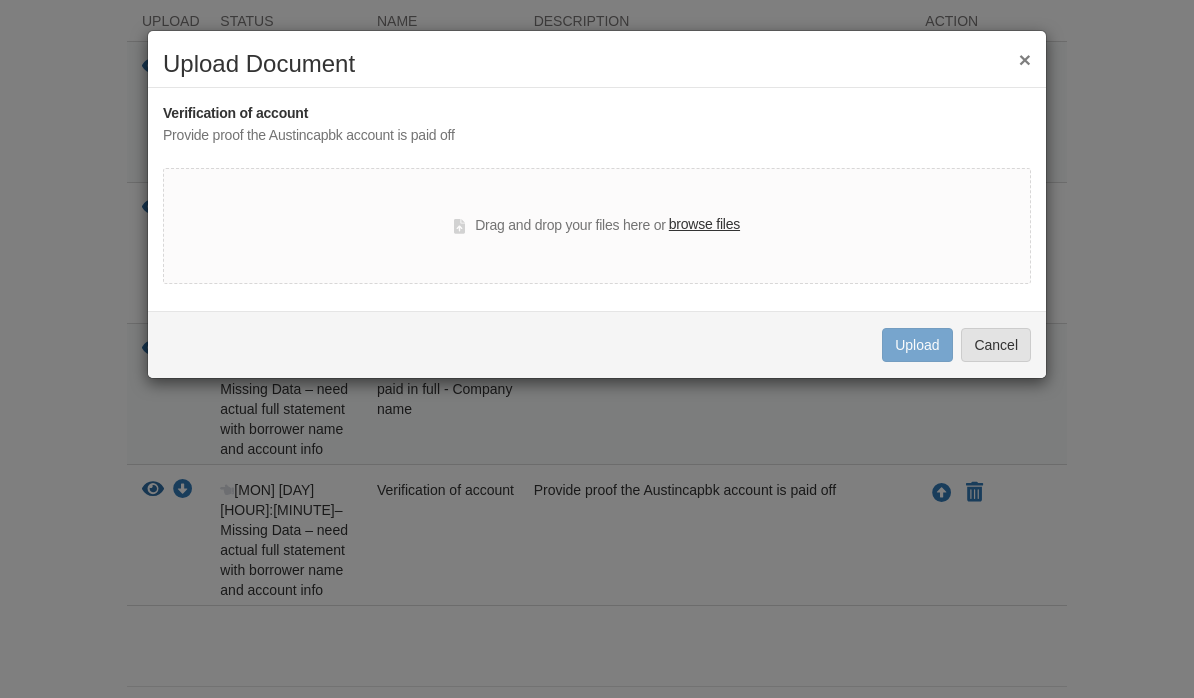 click on "browse files" at bounding box center (704, 225) 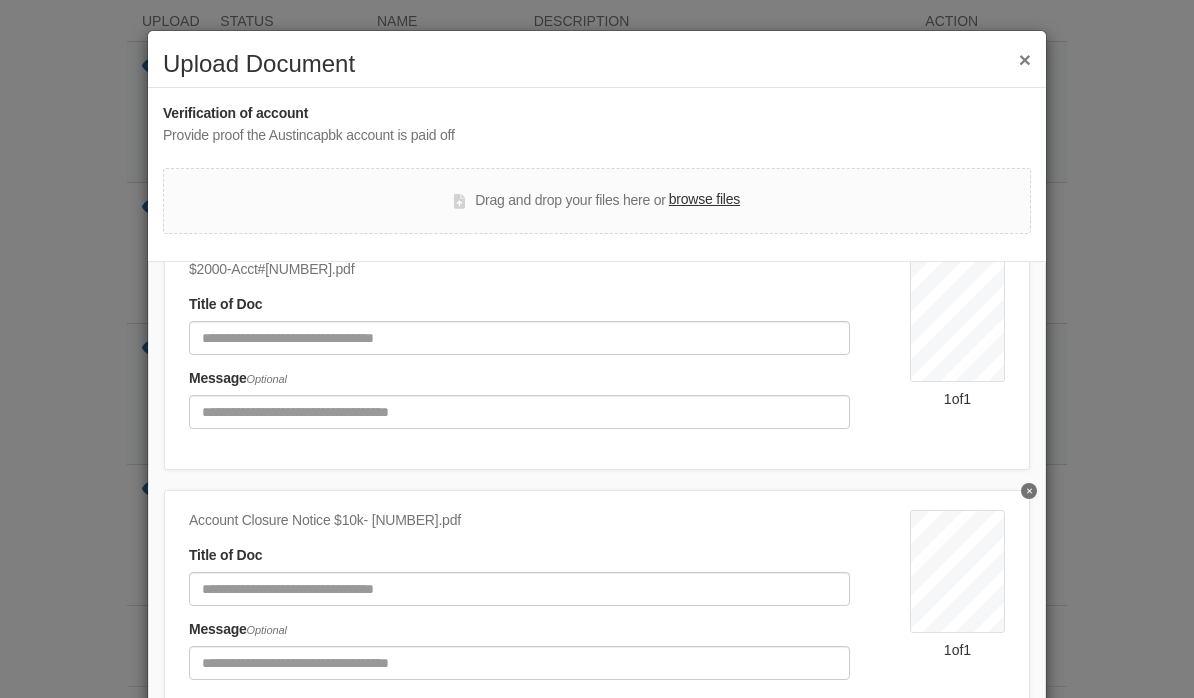 scroll, scrollTop: 89, scrollLeft: 0, axis: vertical 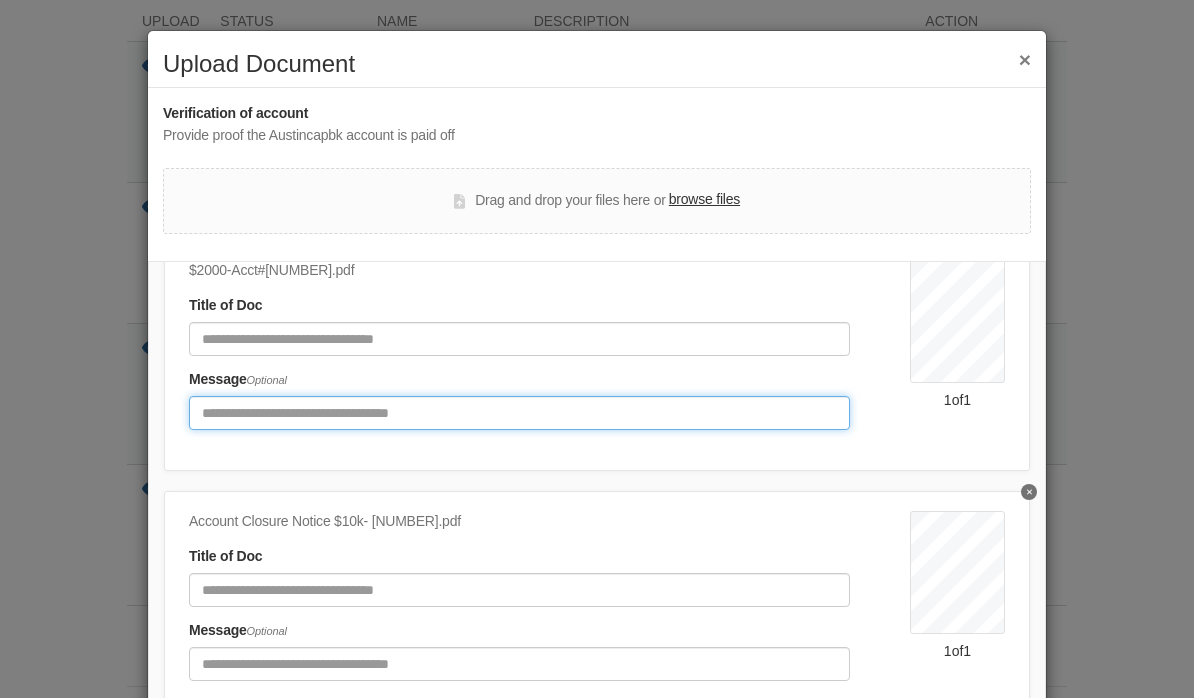click at bounding box center (519, 413) 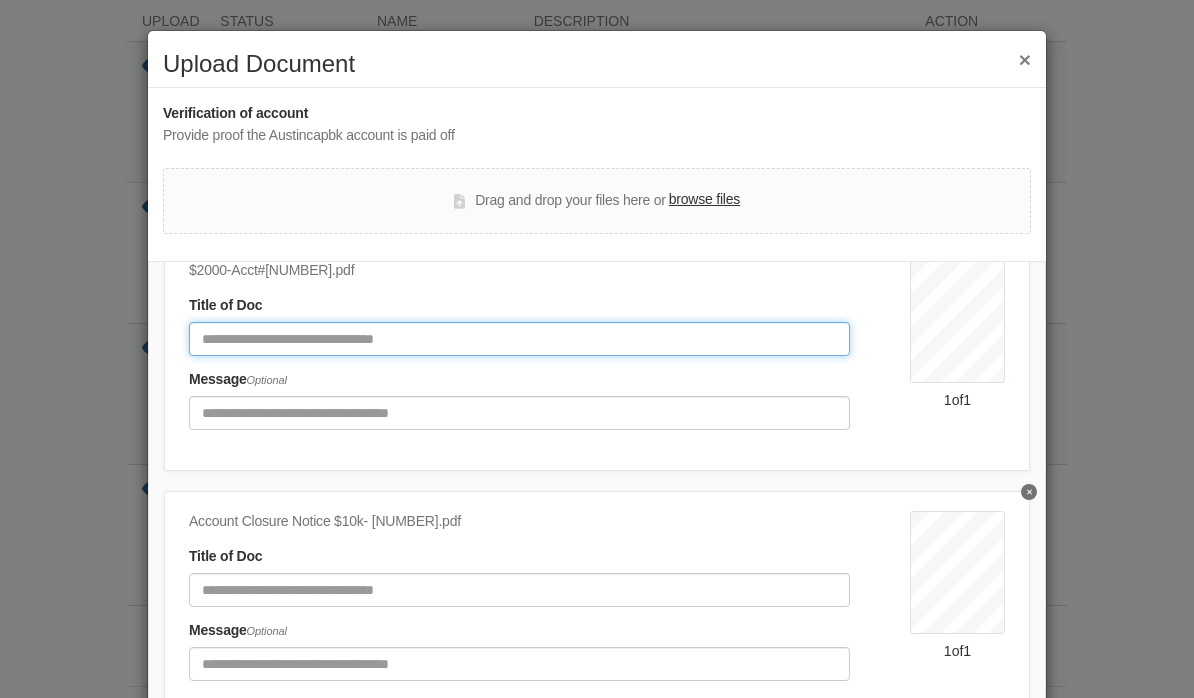 click 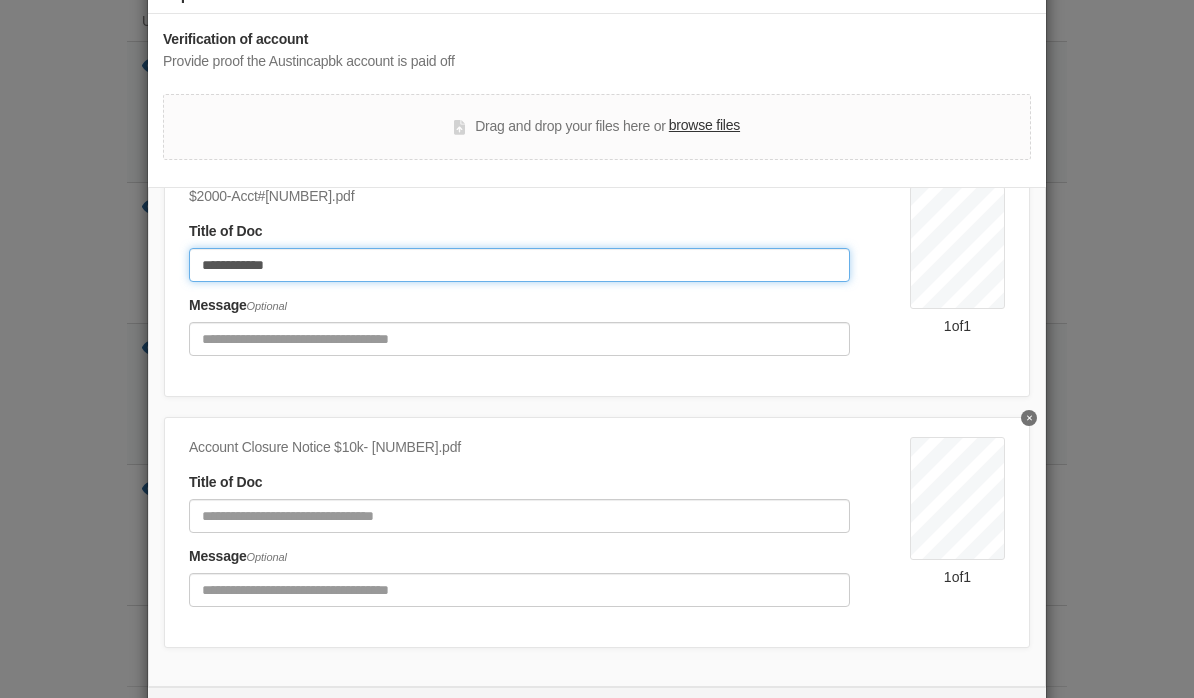 scroll, scrollTop: 72, scrollLeft: 0, axis: vertical 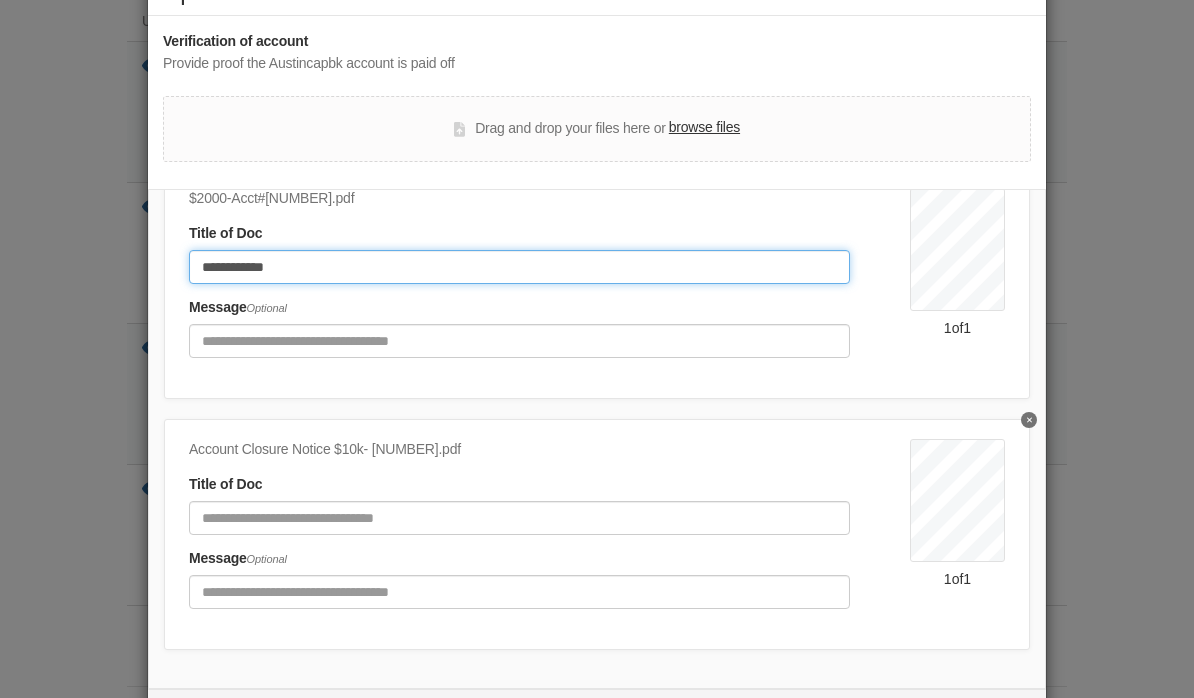 type on "**********" 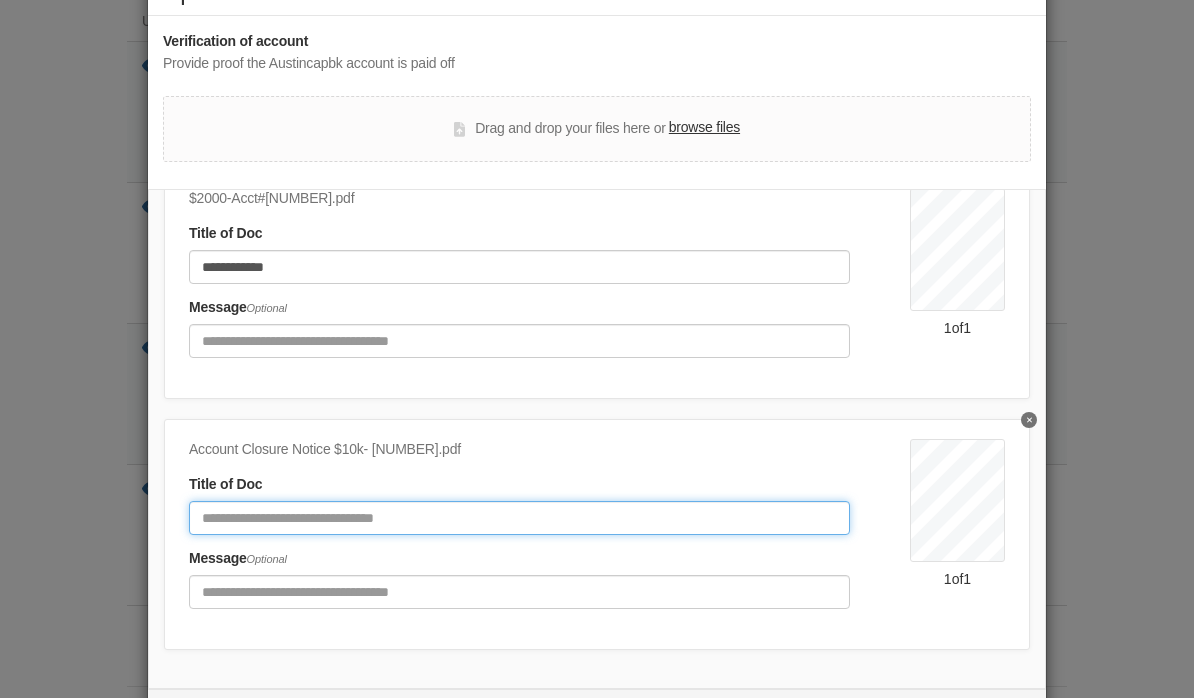 click 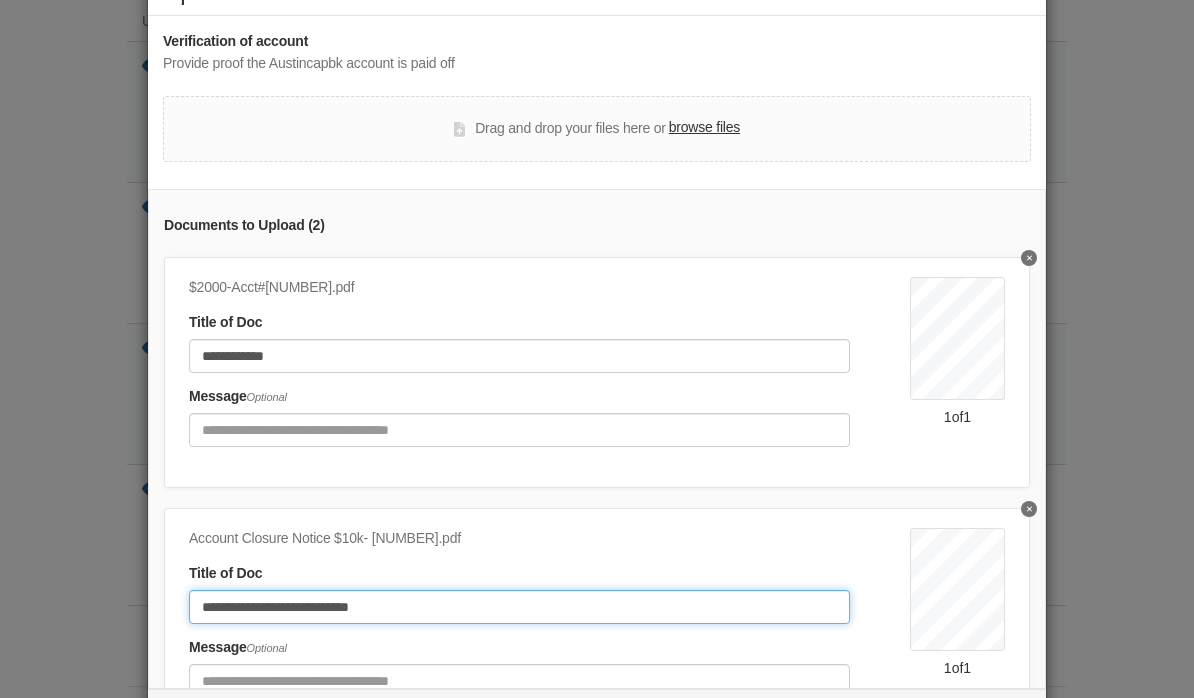 scroll, scrollTop: 0, scrollLeft: 0, axis: both 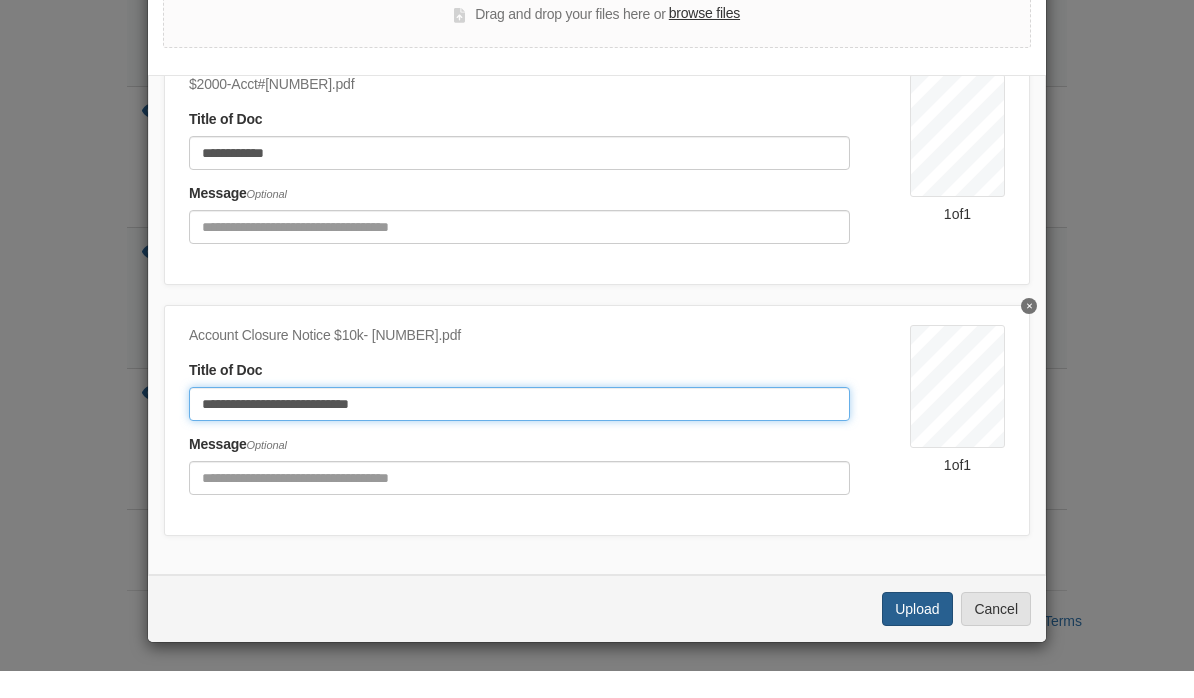 type on "**********" 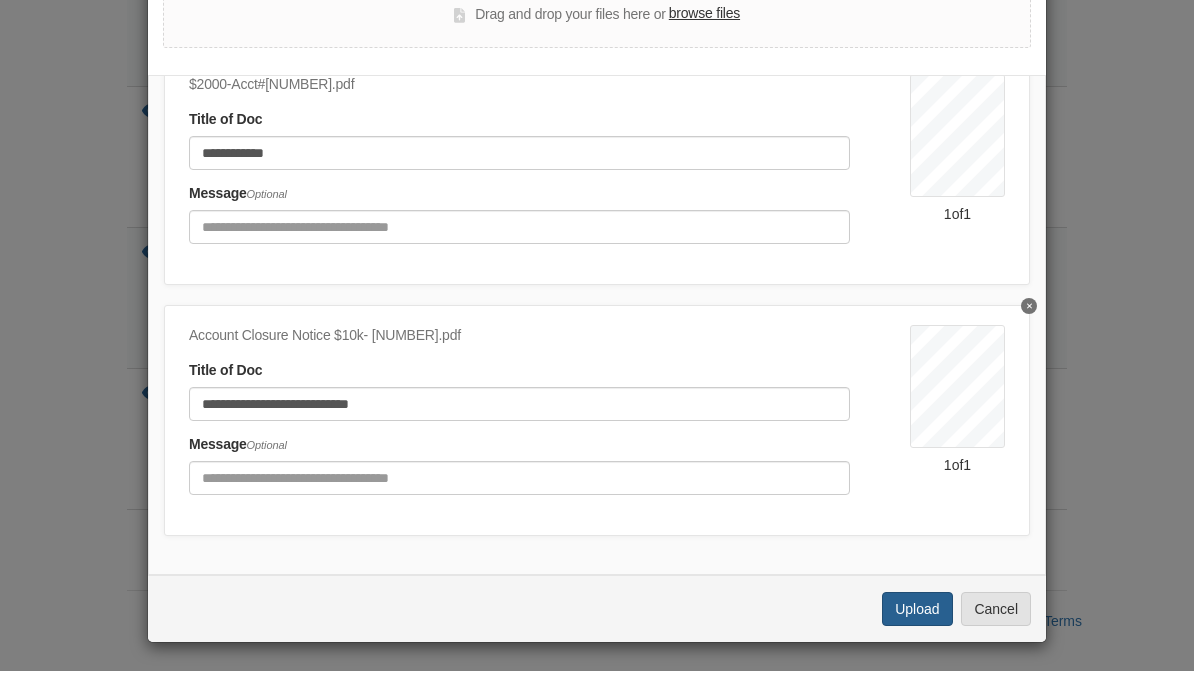 click on "Upload" at bounding box center [917, 636] 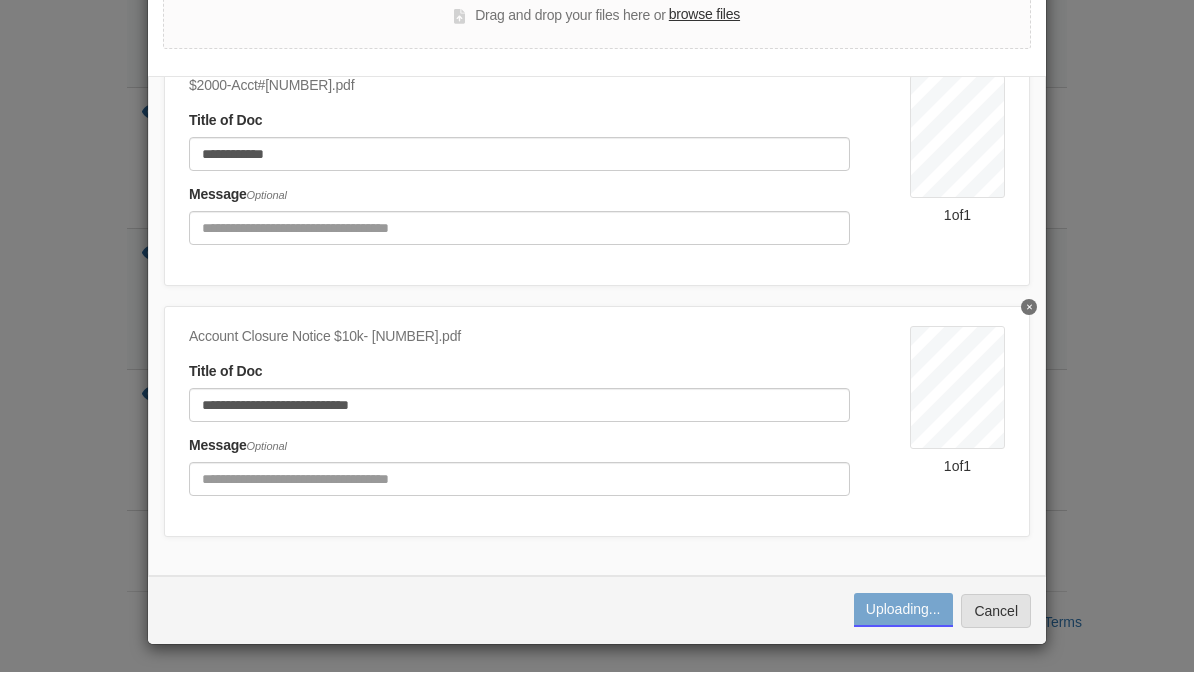 scroll, scrollTop: 486, scrollLeft: 0, axis: vertical 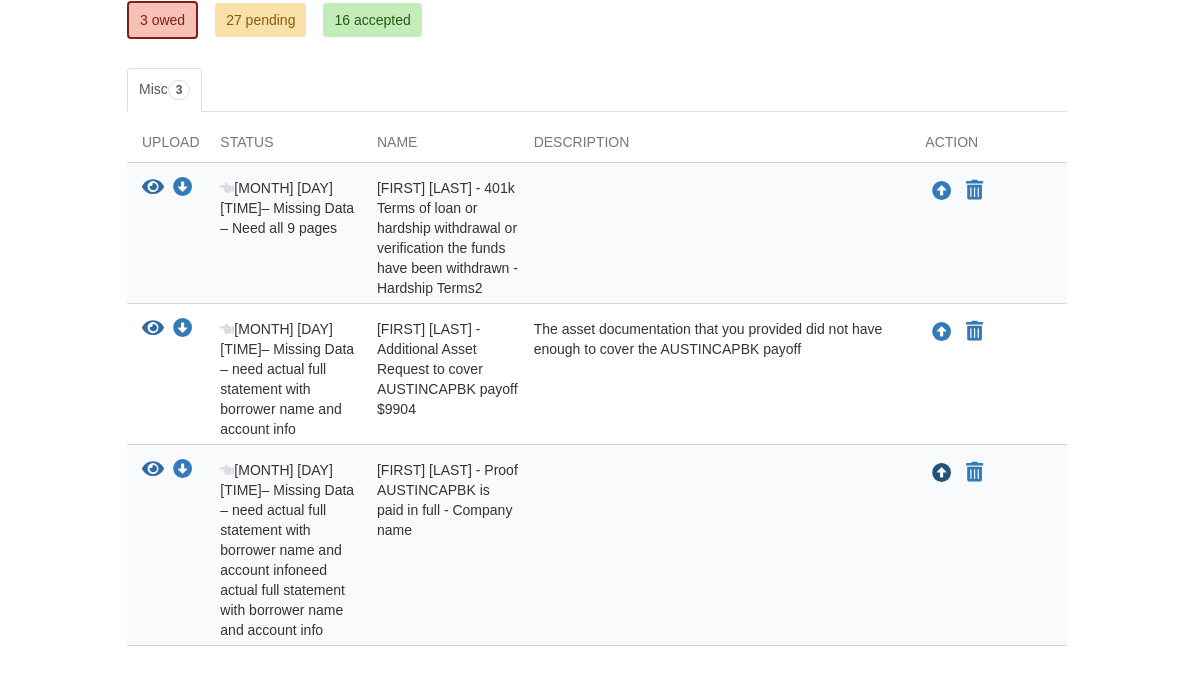 click at bounding box center [942, 474] 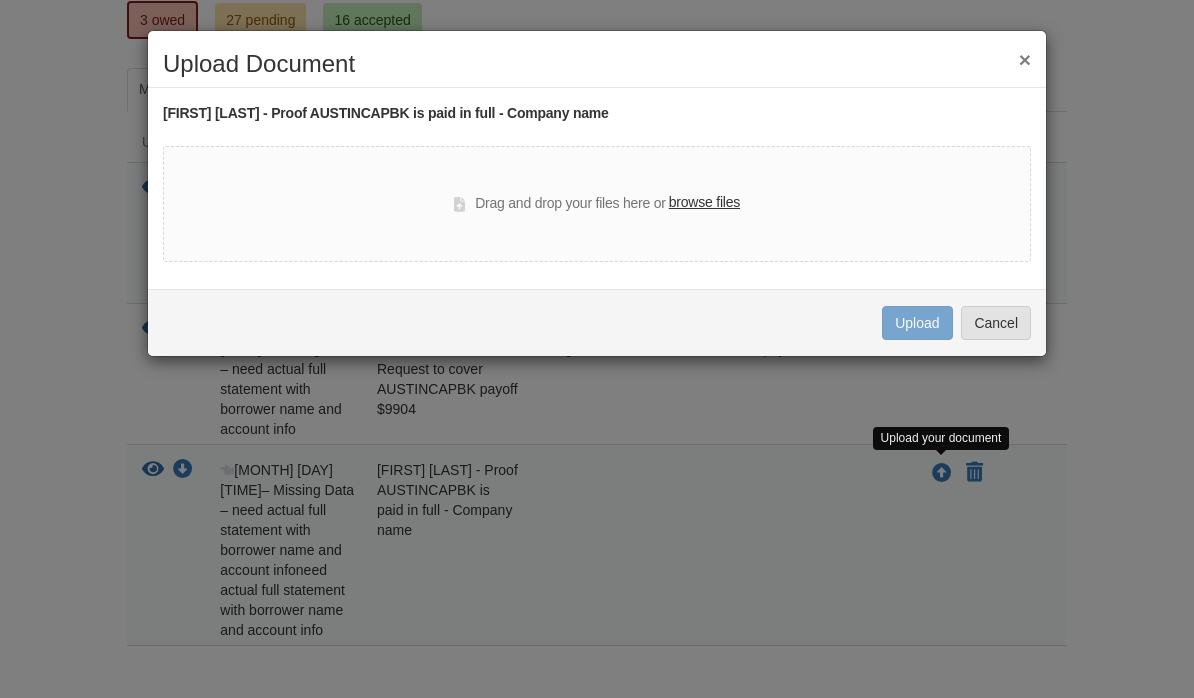 click on "browse files" at bounding box center [704, 203] 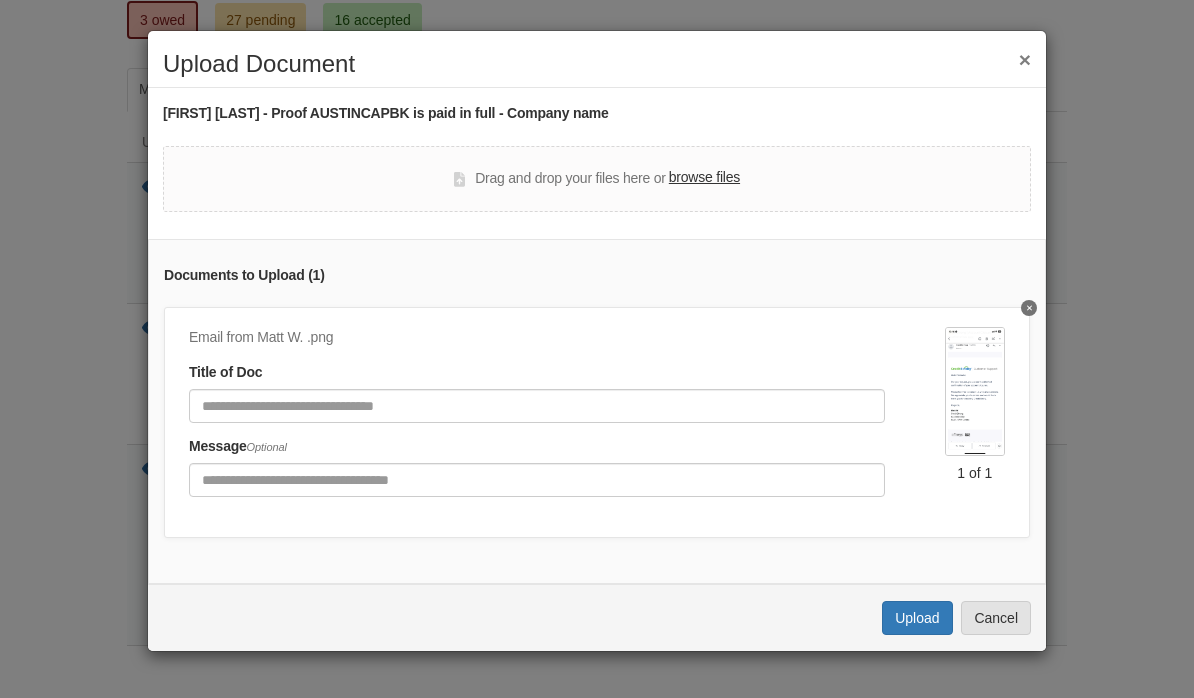 click on "Uploading...
Upload
Cancel" at bounding box center (597, 617) 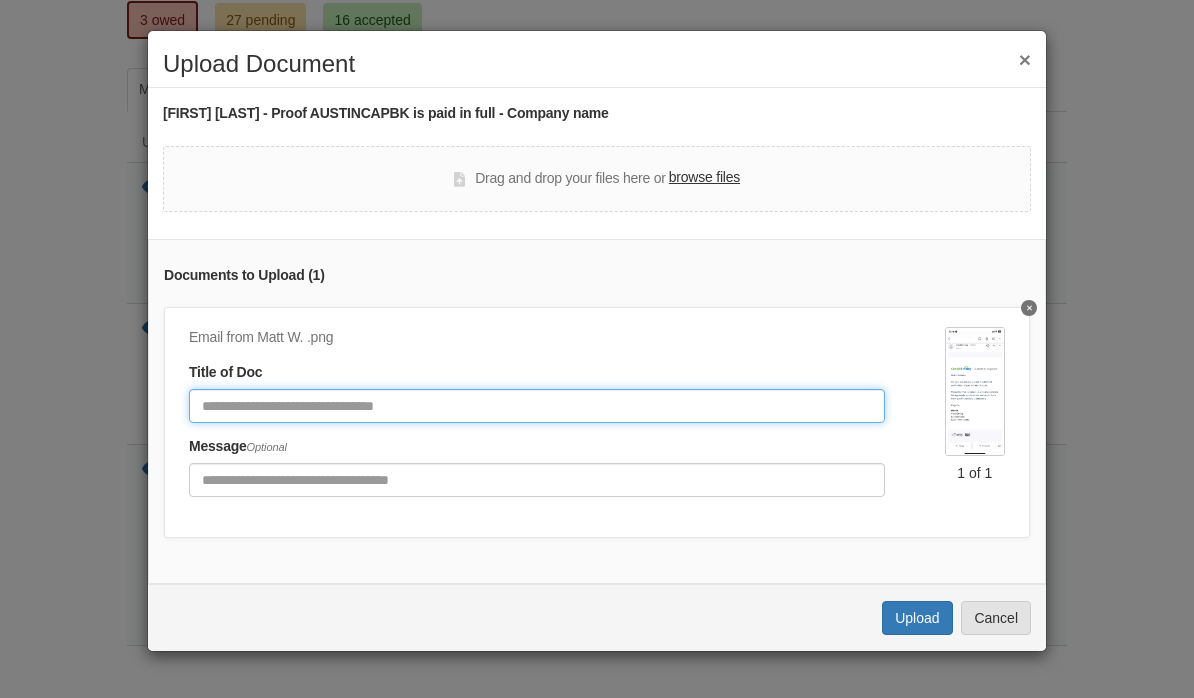 click 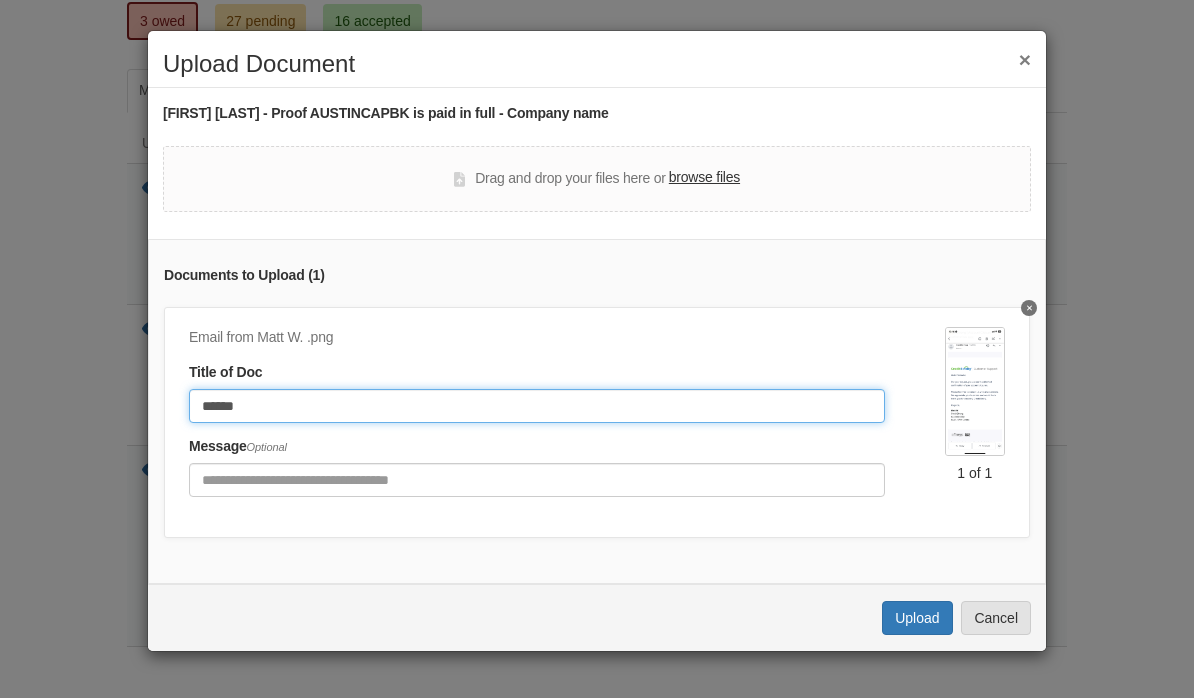 type on "*****" 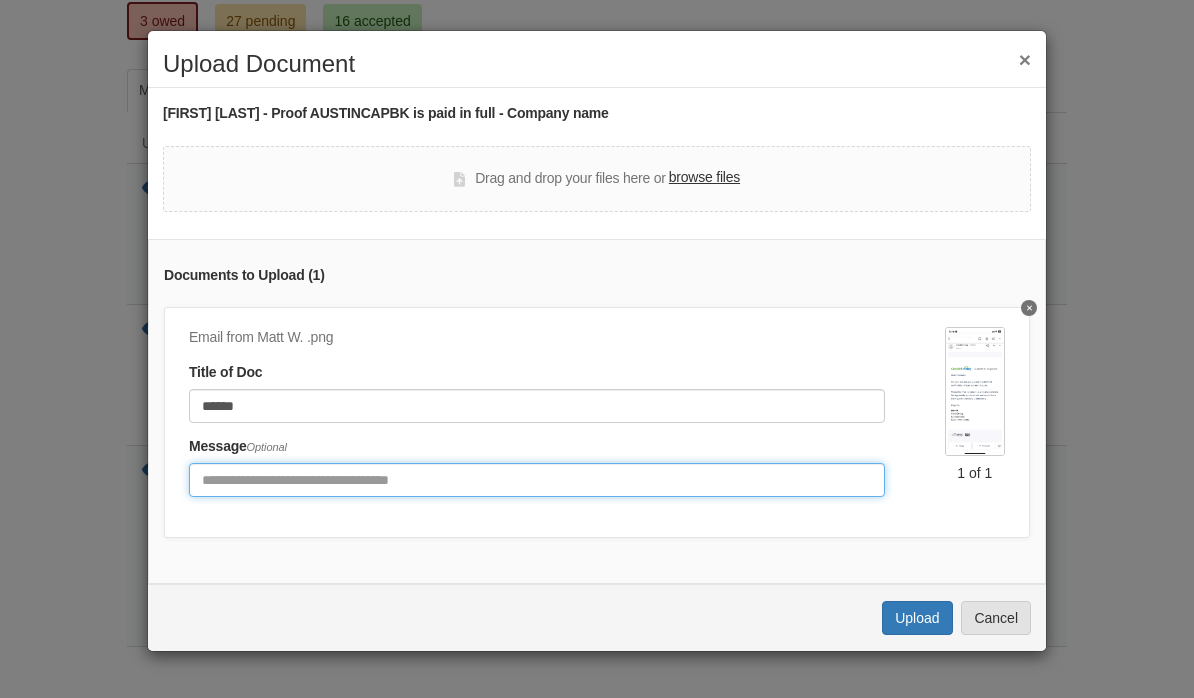 click at bounding box center [537, 480] 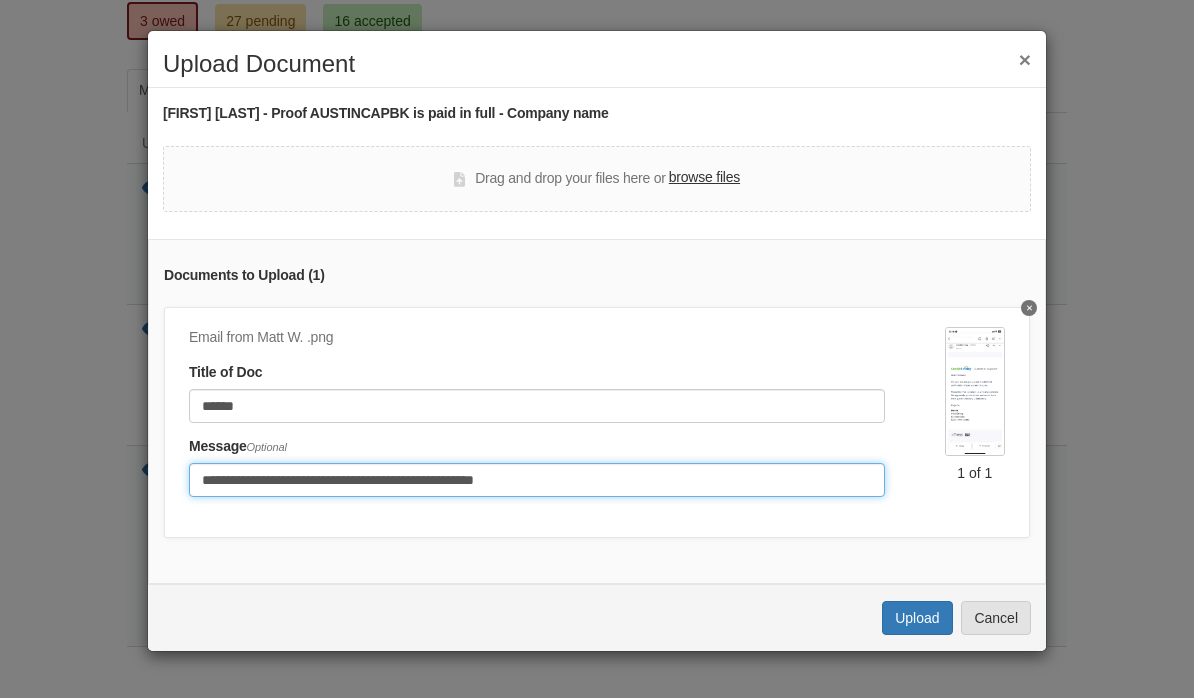 type on "**********" 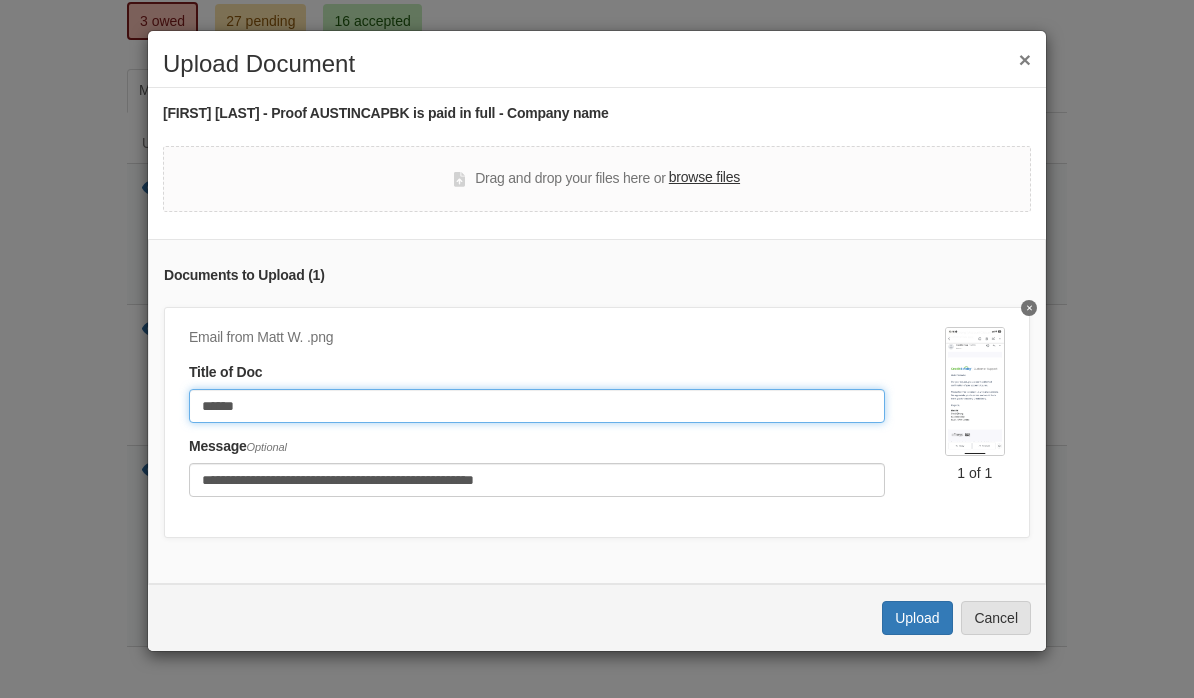 click on "*****" 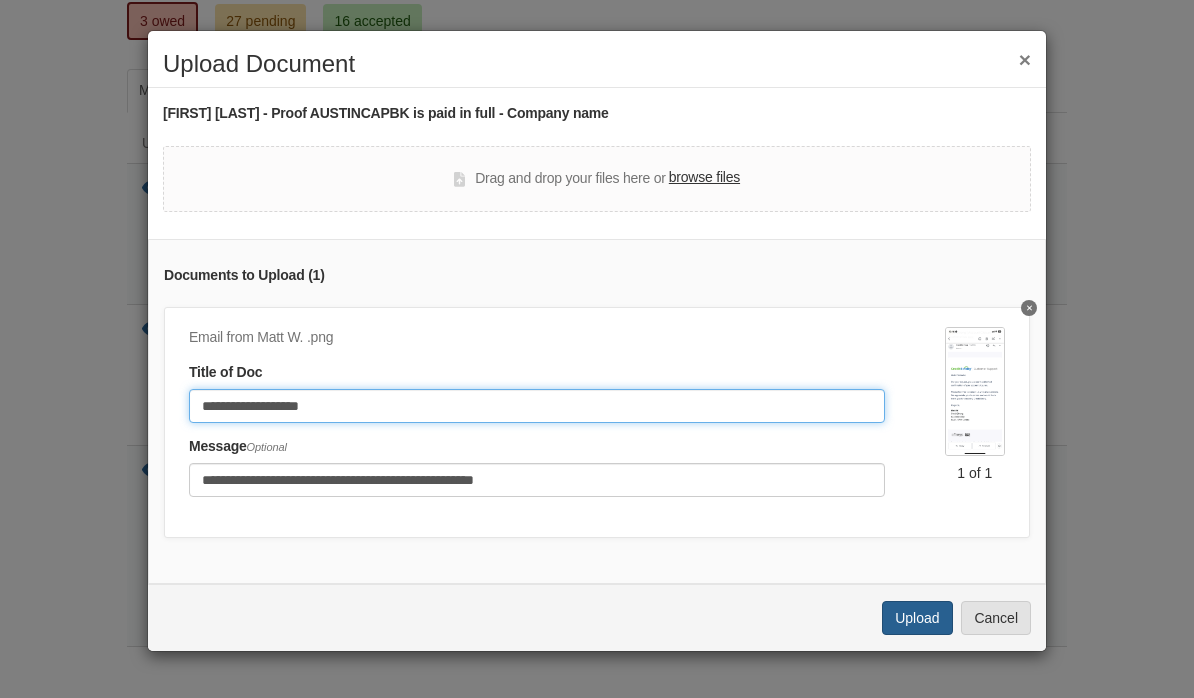 type on "**********" 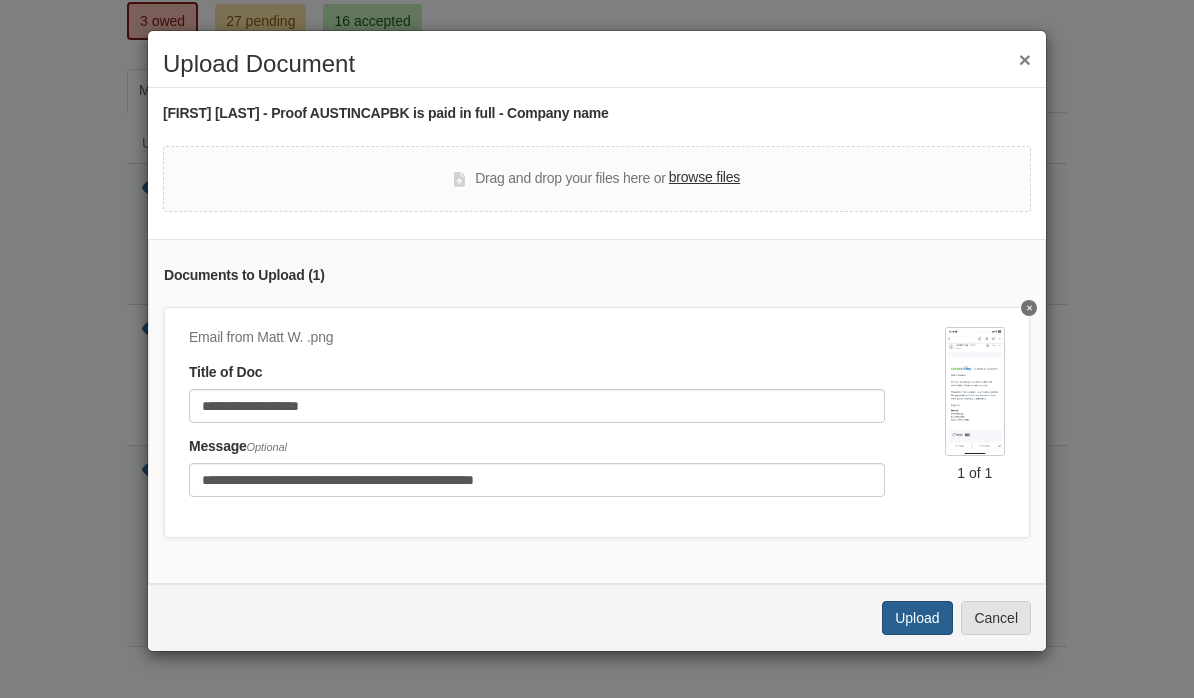 click on "Upload" at bounding box center [917, 618] 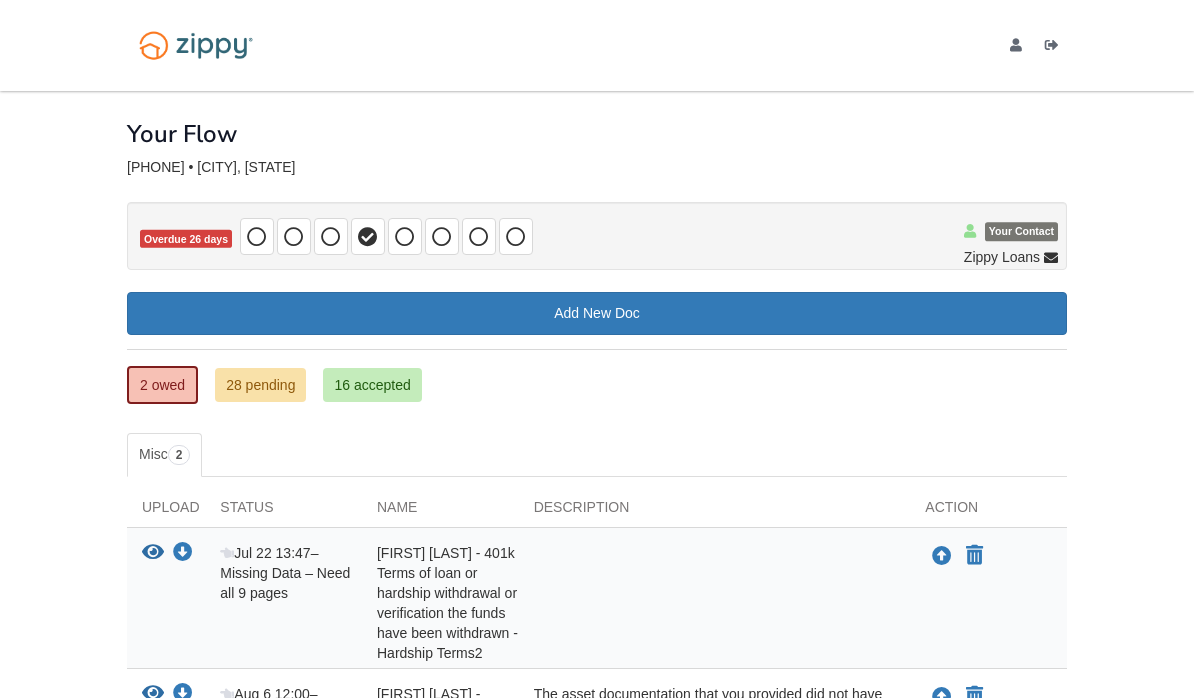 scroll, scrollTop: 271, scrollLeft: 0, axis: vertical 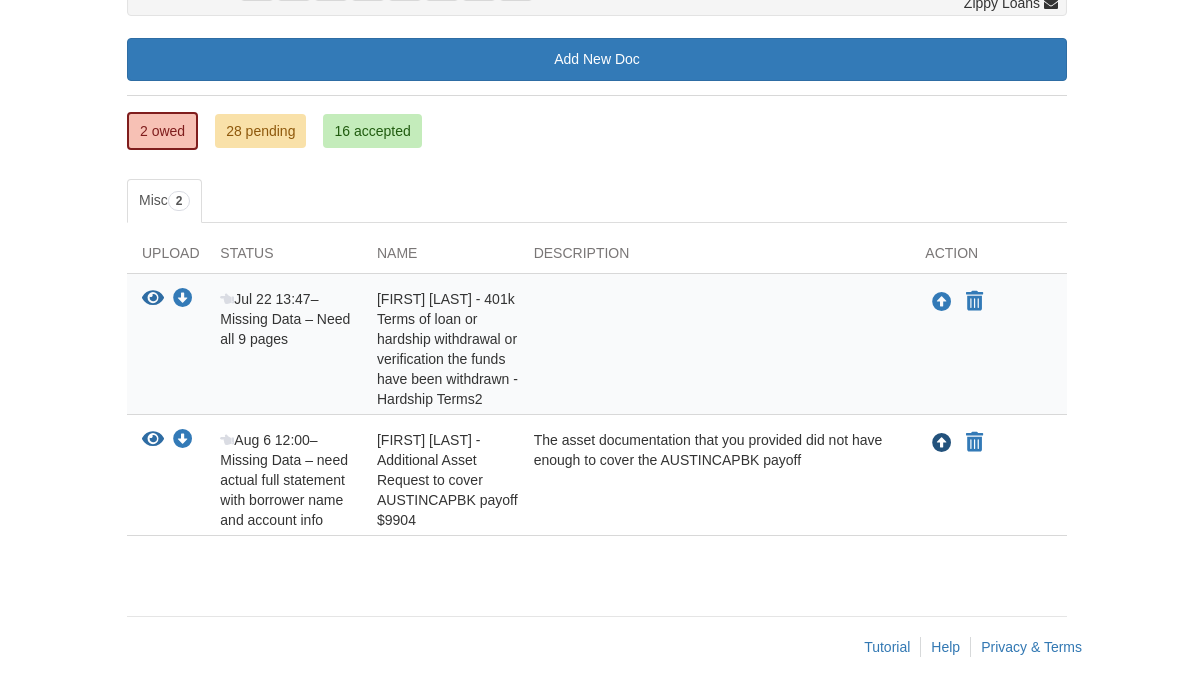 click on "Upload your document" at bounding box center (942, 444) 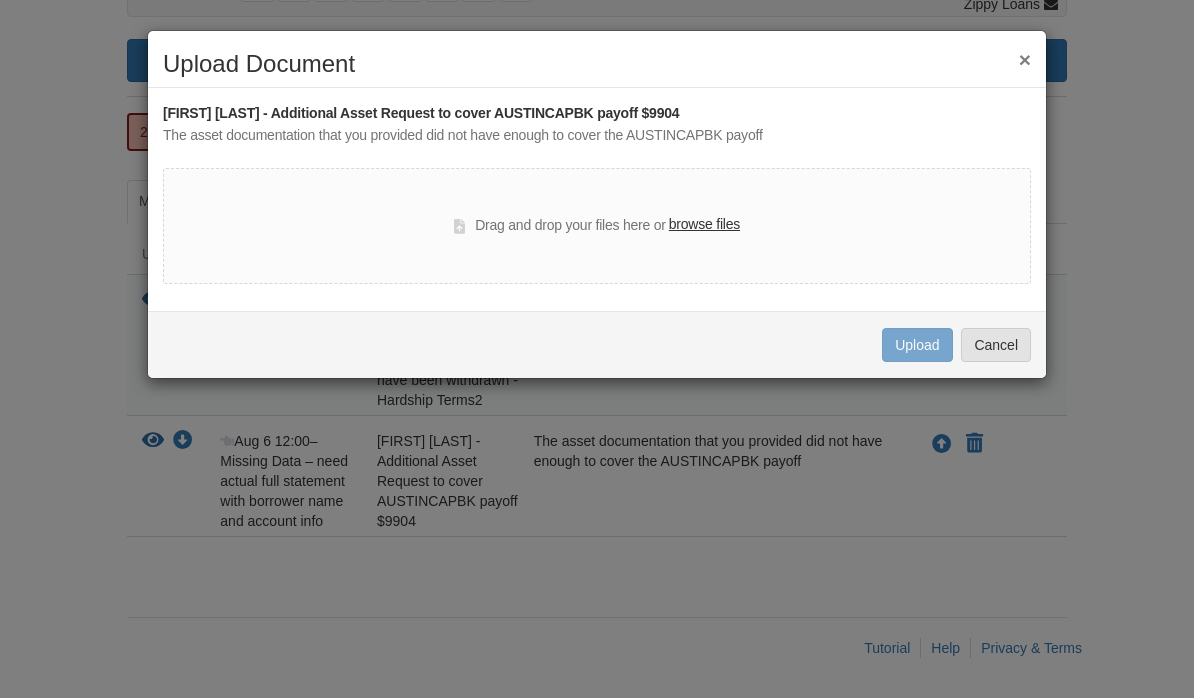 click on "browse files" at bounding box center (704, 225) 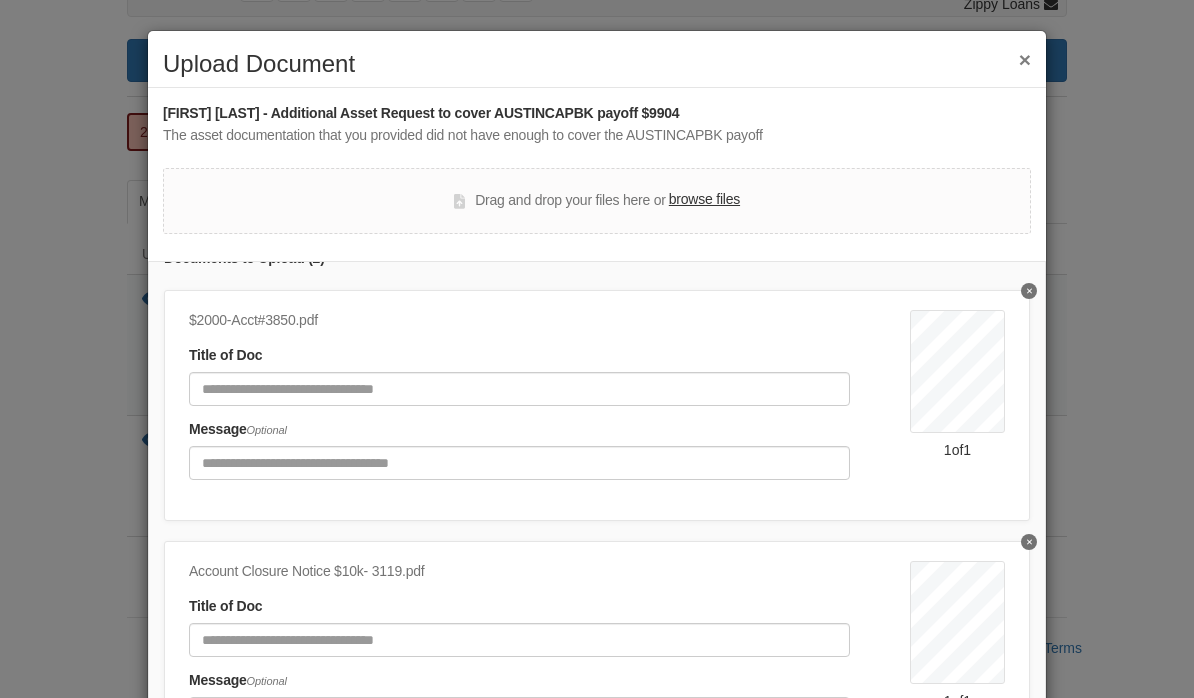 scroll, scrollTop: 35, scrollLeft: 0, axis: vertical 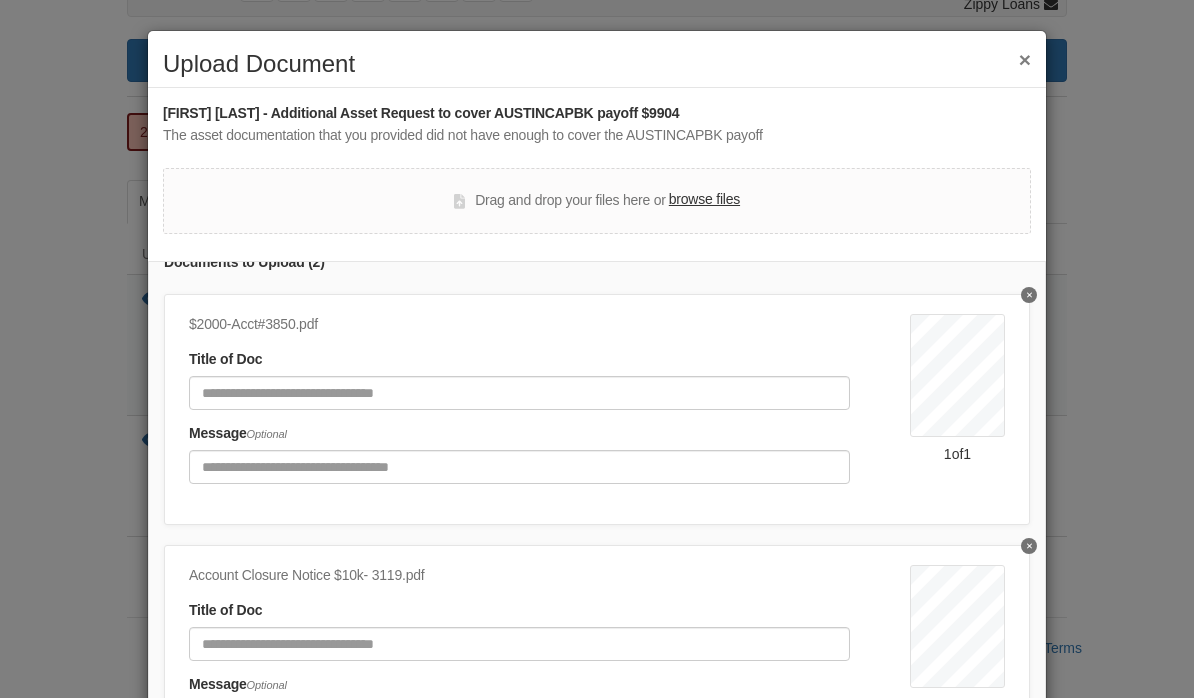 click at bounding box center [1029, 295] 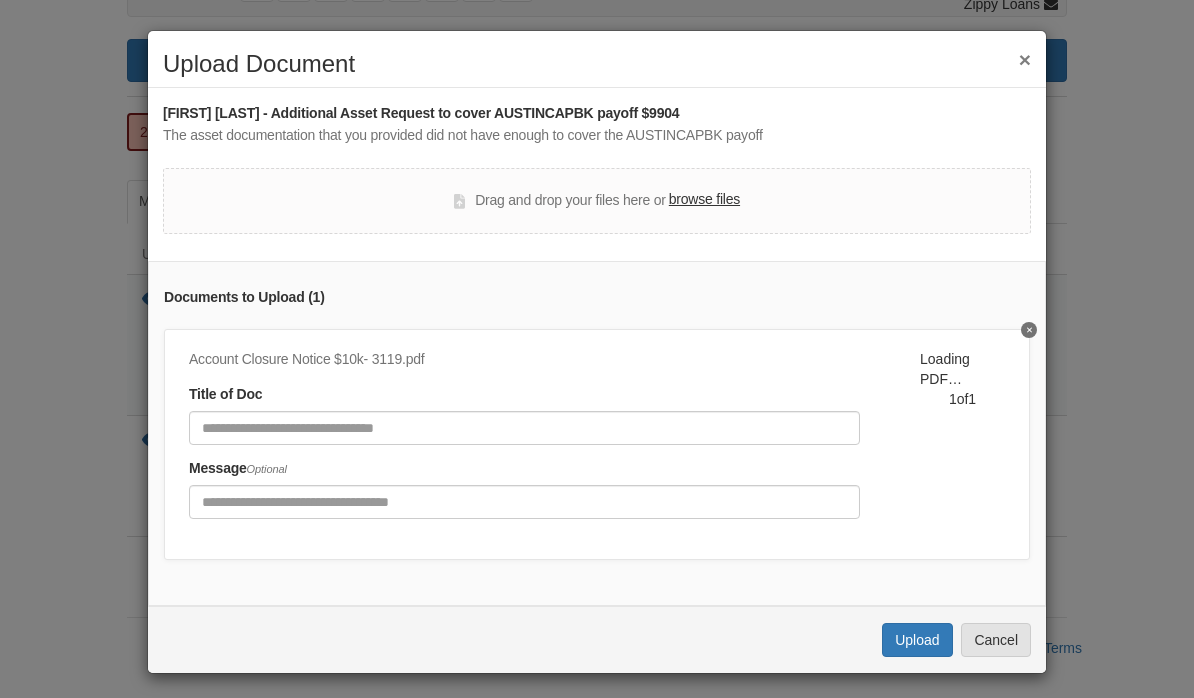 scroll, scrollTop: 0, scrollLeft: 0, axis: both 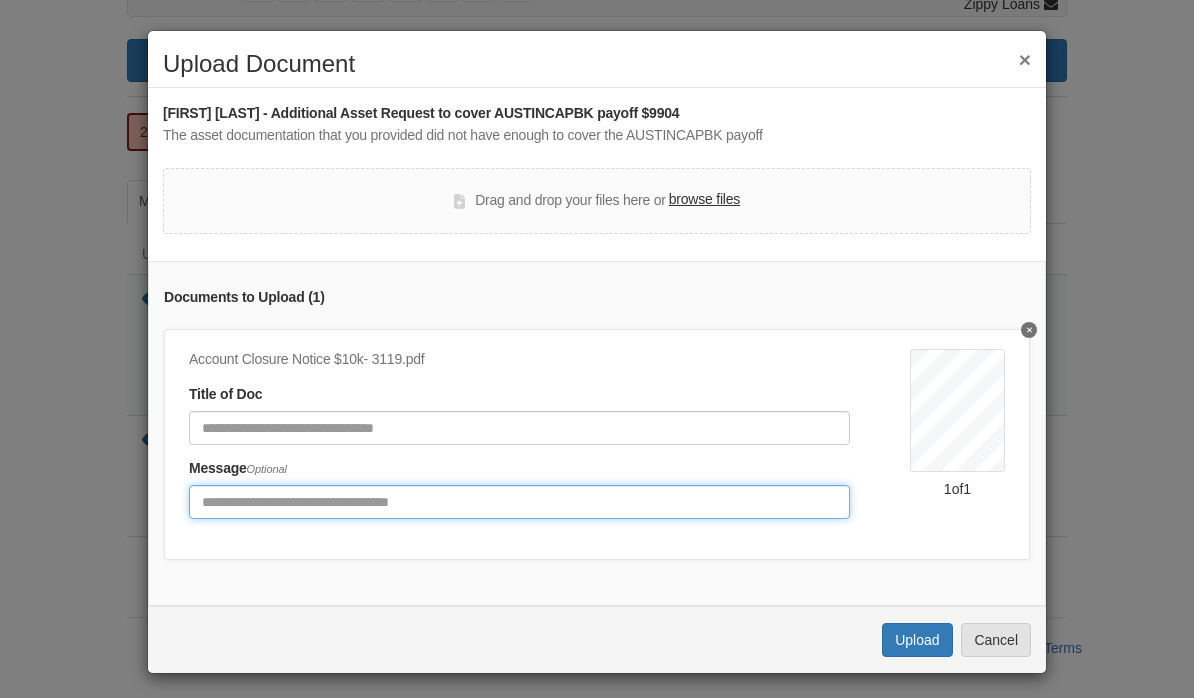 click at bounding box center (519, 502) 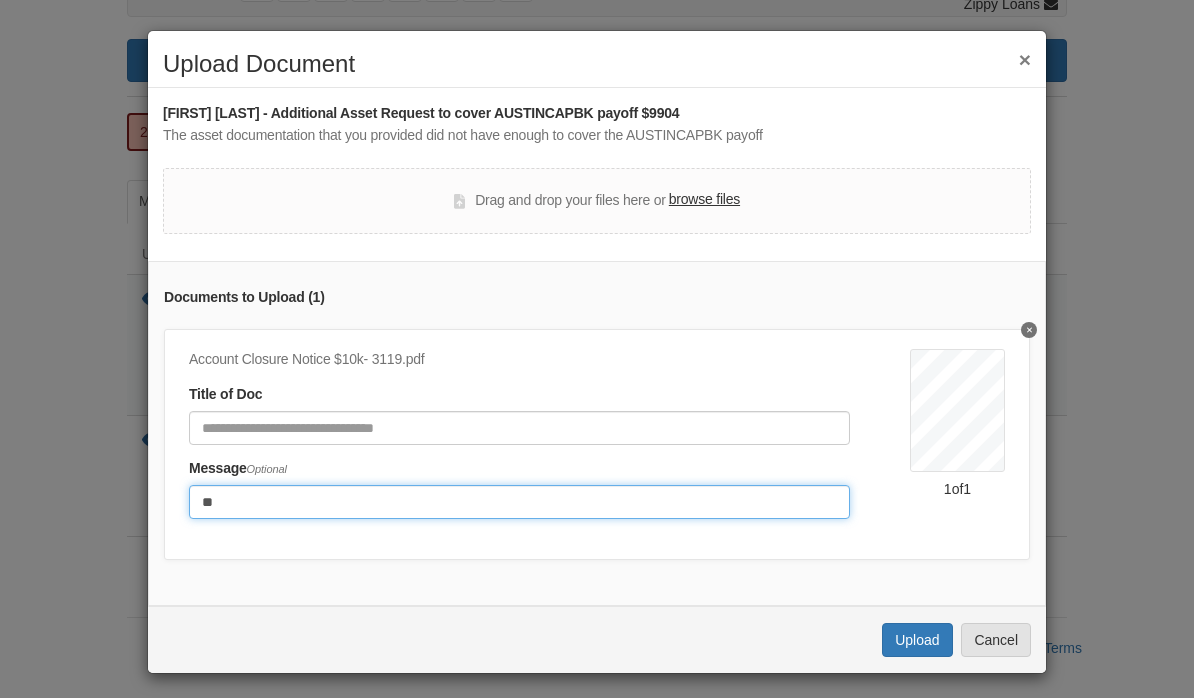 type on "*" 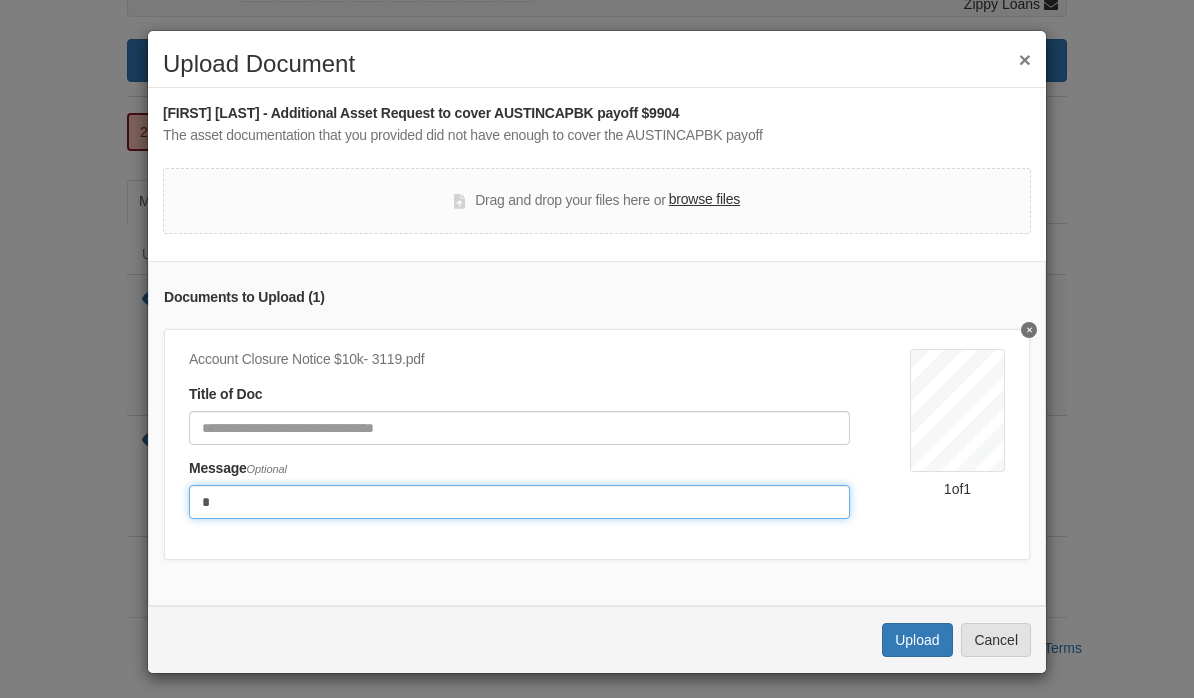 type 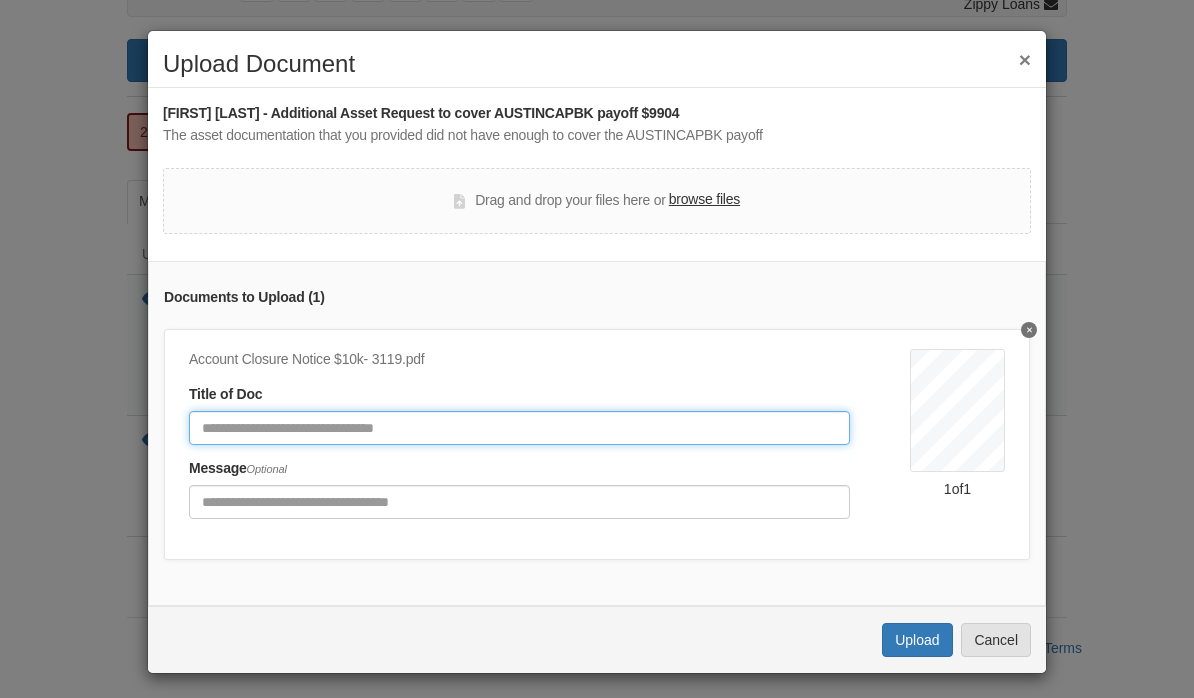 click 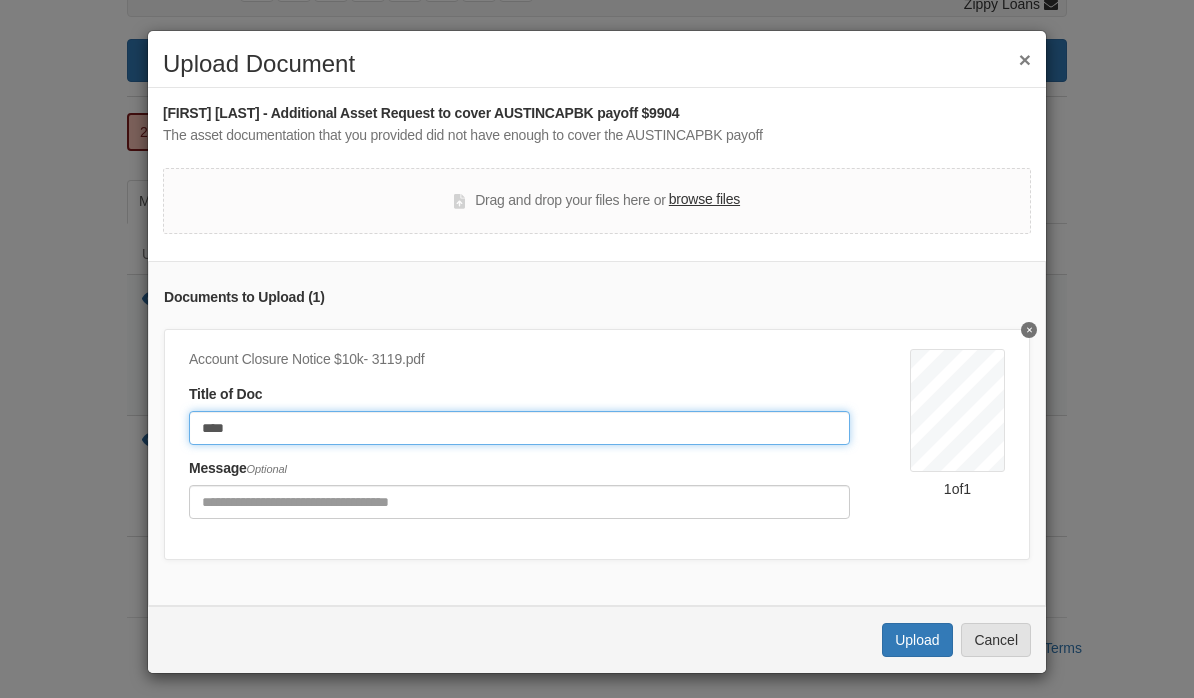 click on "****" 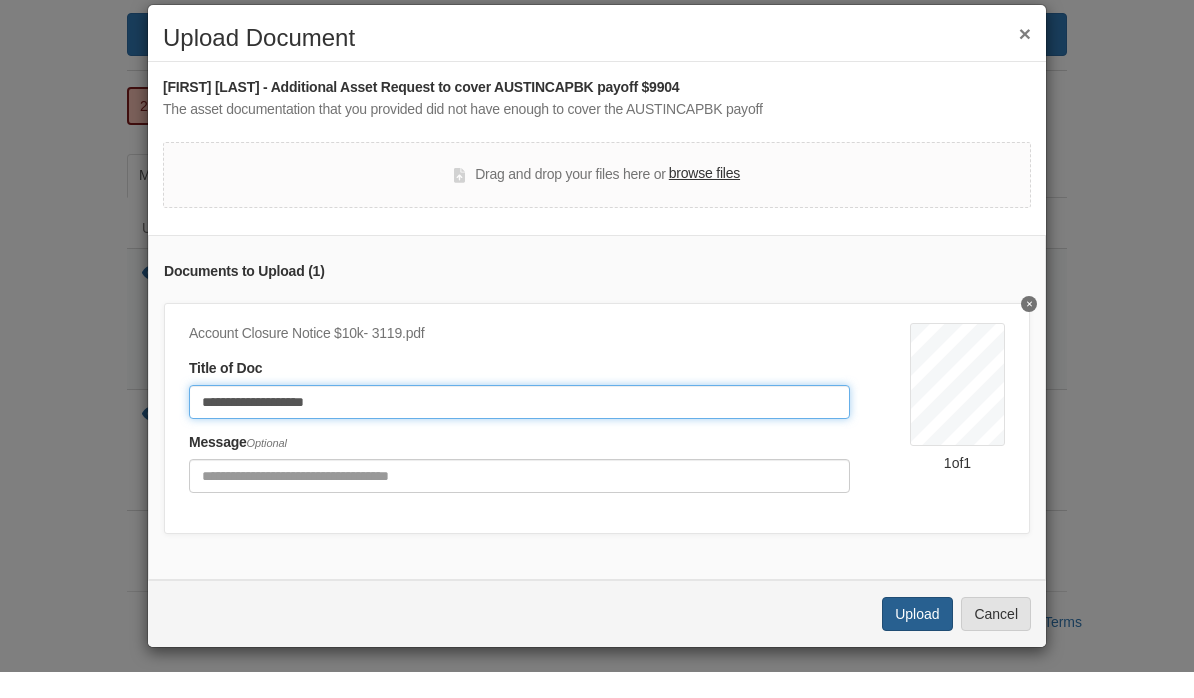 type on "**********" 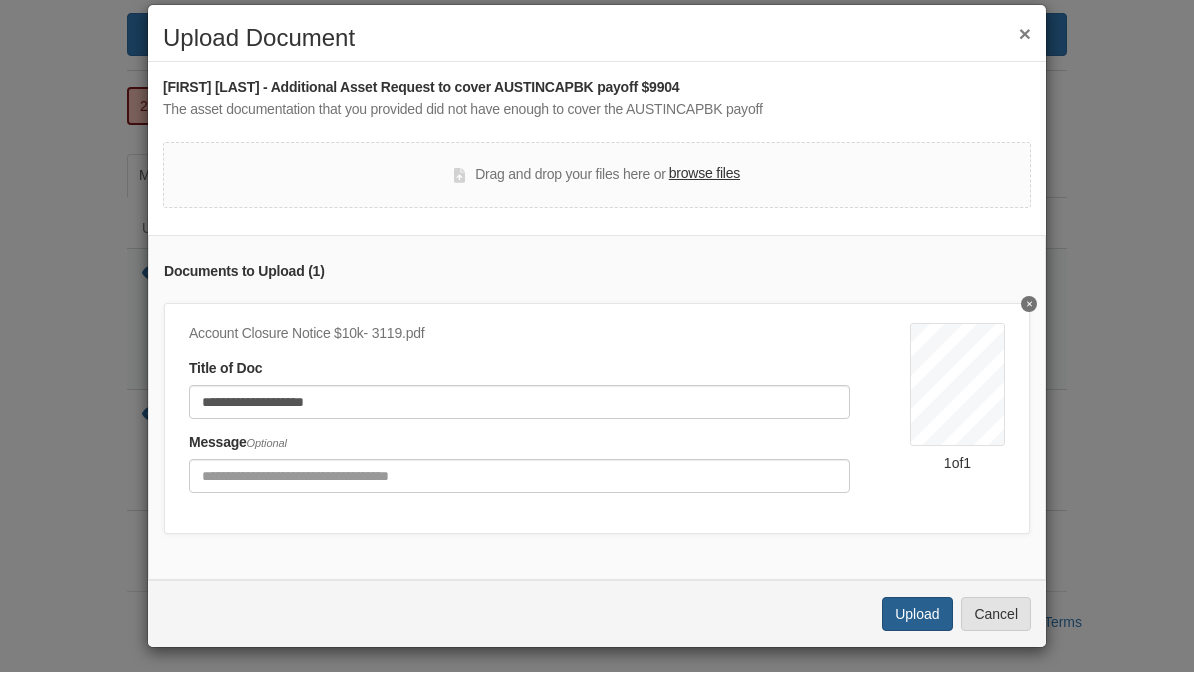 click on "Upload" at bounding box center [917, 640] 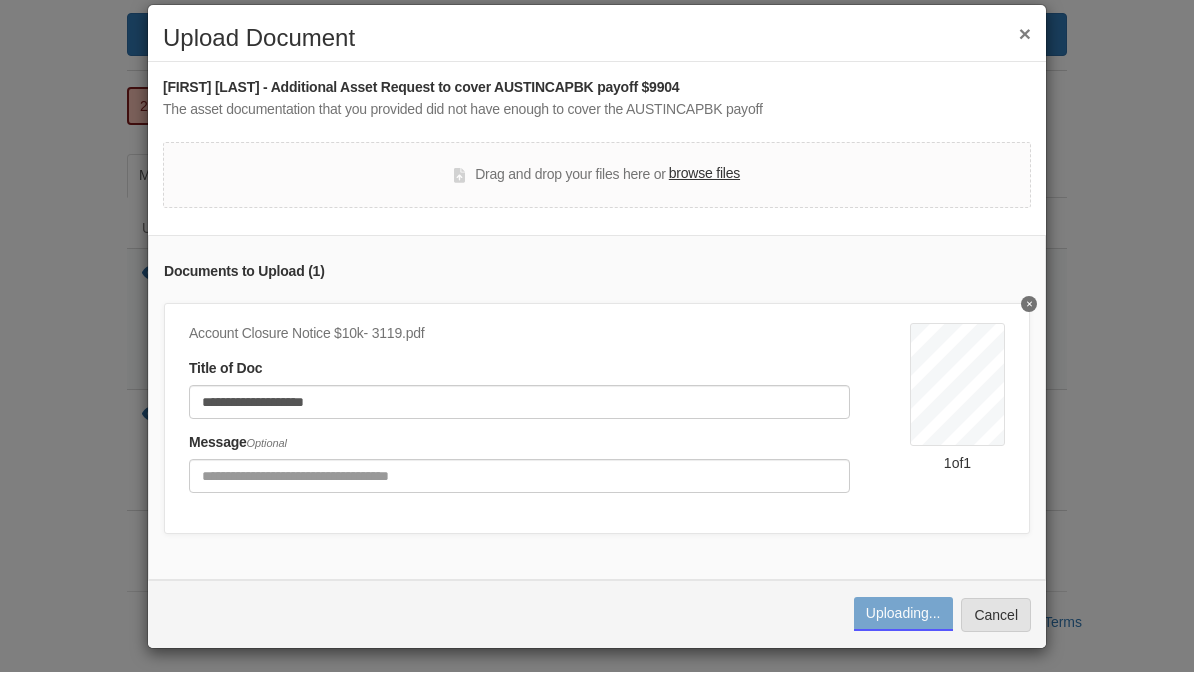 scroll, scrollTop: 184, scrollLeft: 0, axis: vertical 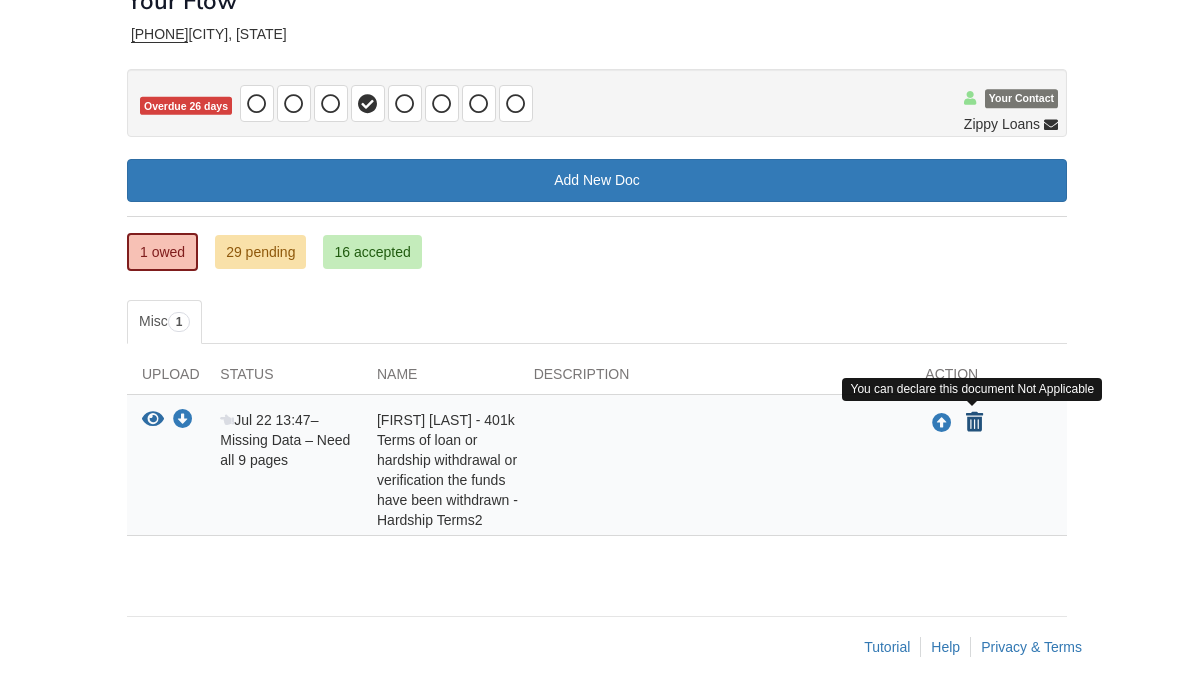 click at bounding box center [974, 424] 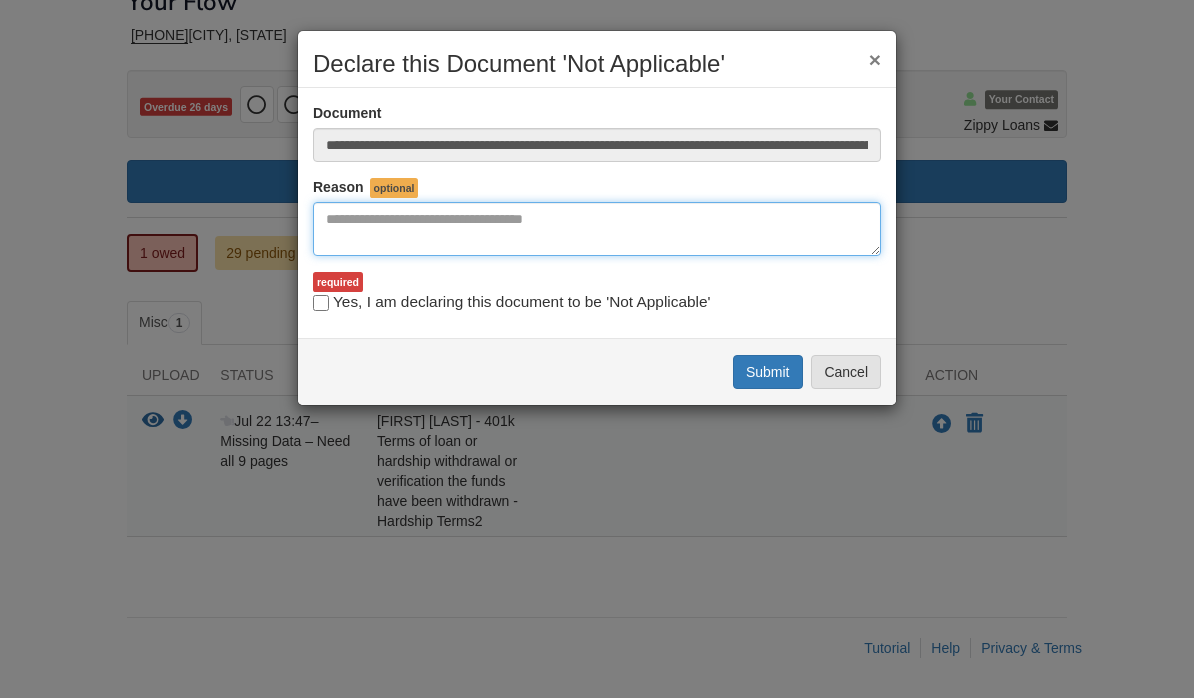 click at bounding box center [597, 229] 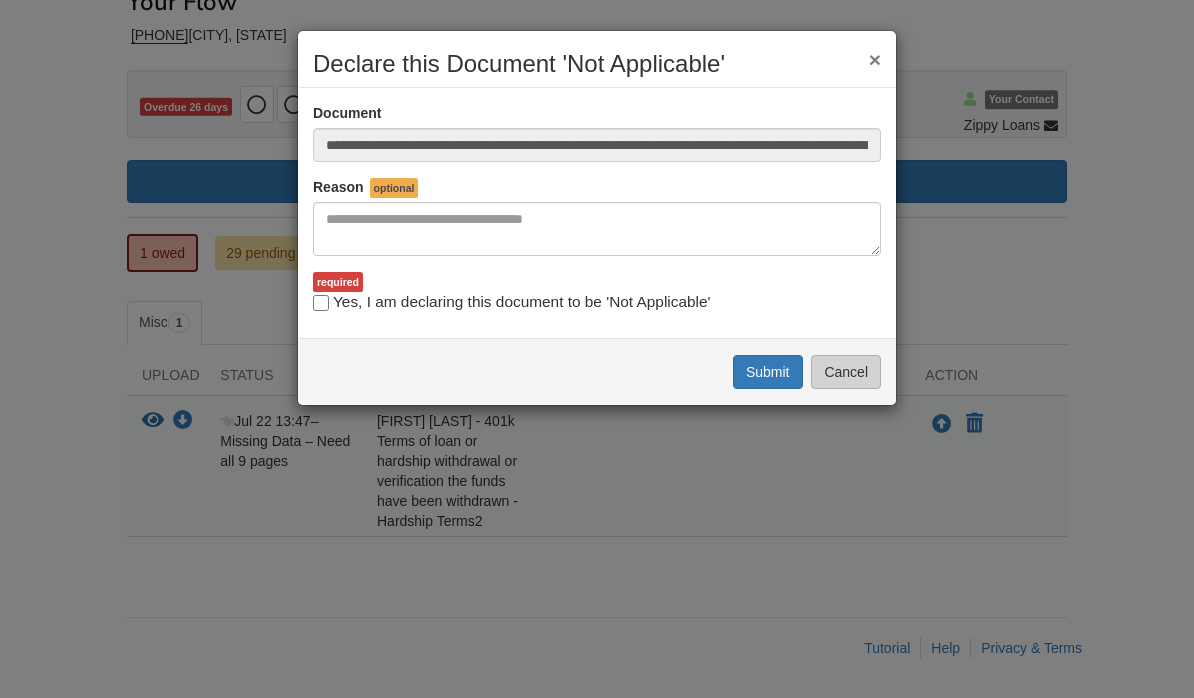 click on "Cancel" at bounding box center [846, 372] 